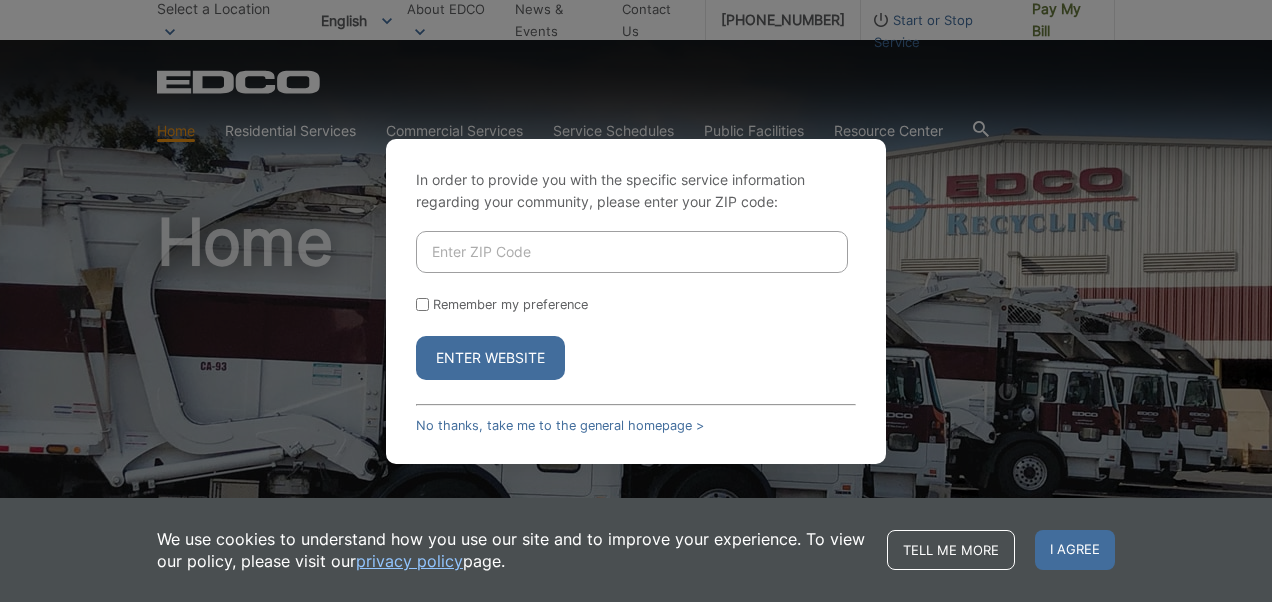 scroll, scrollTop: 0, scrollLeft: 0, axis: both 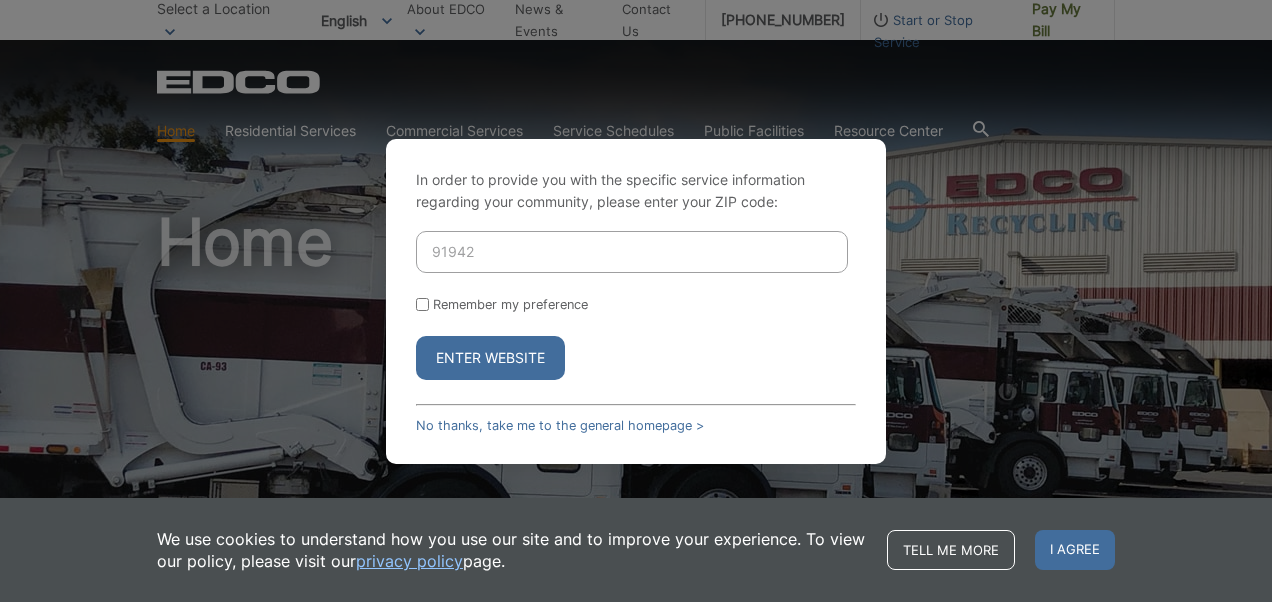 type on "91942" 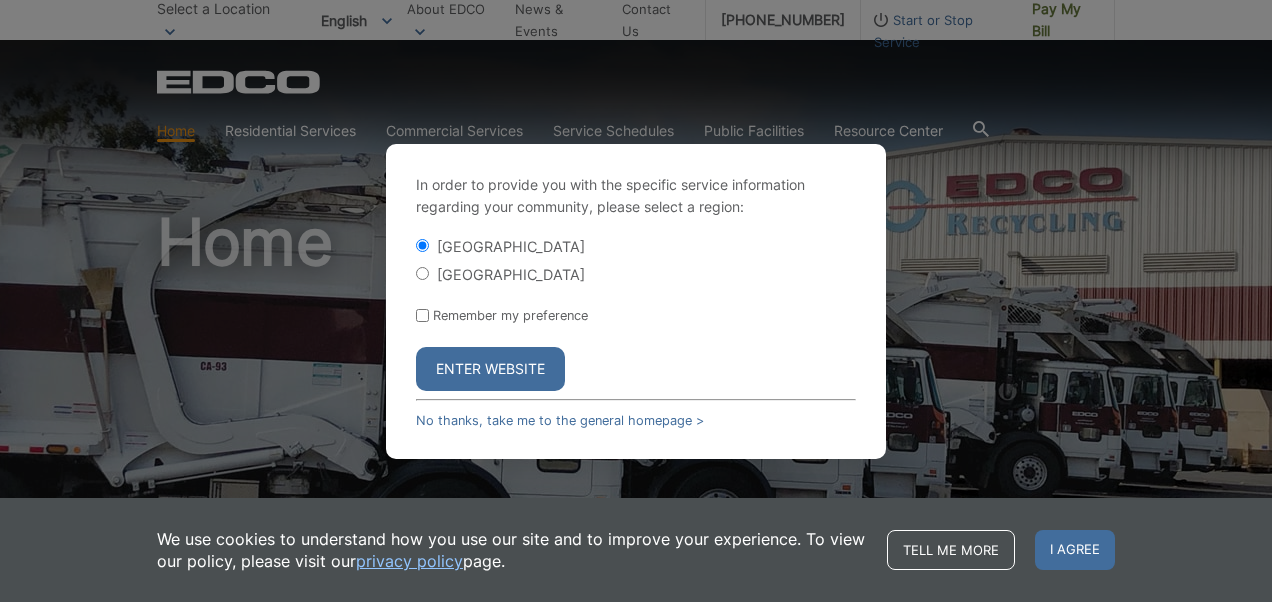 click on "Enter Website" at bounding box center (490, 369) 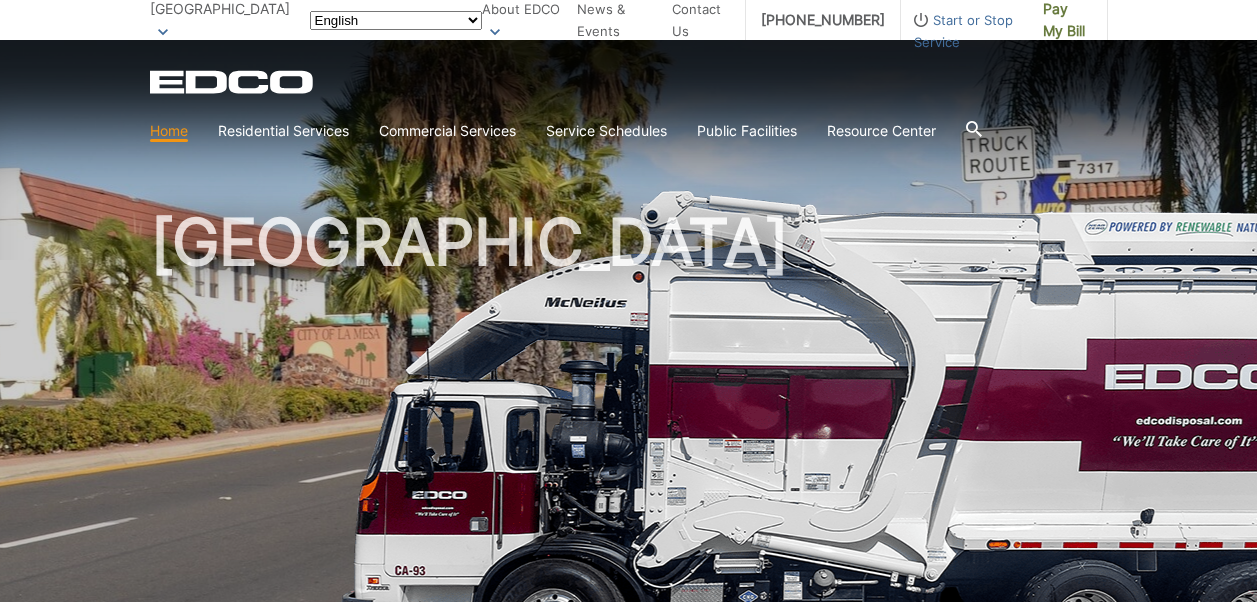 scroll, scrollTop: 0, scrollLeft: 0, axis: both 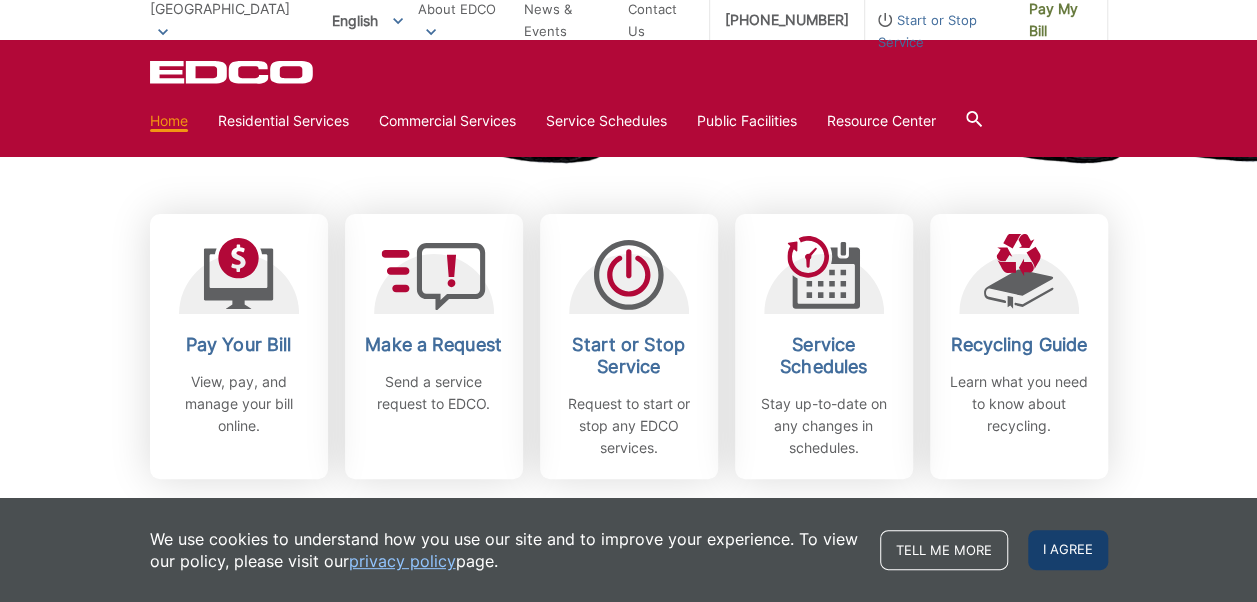 click on "I agree" at bounding box center (1068, 550) 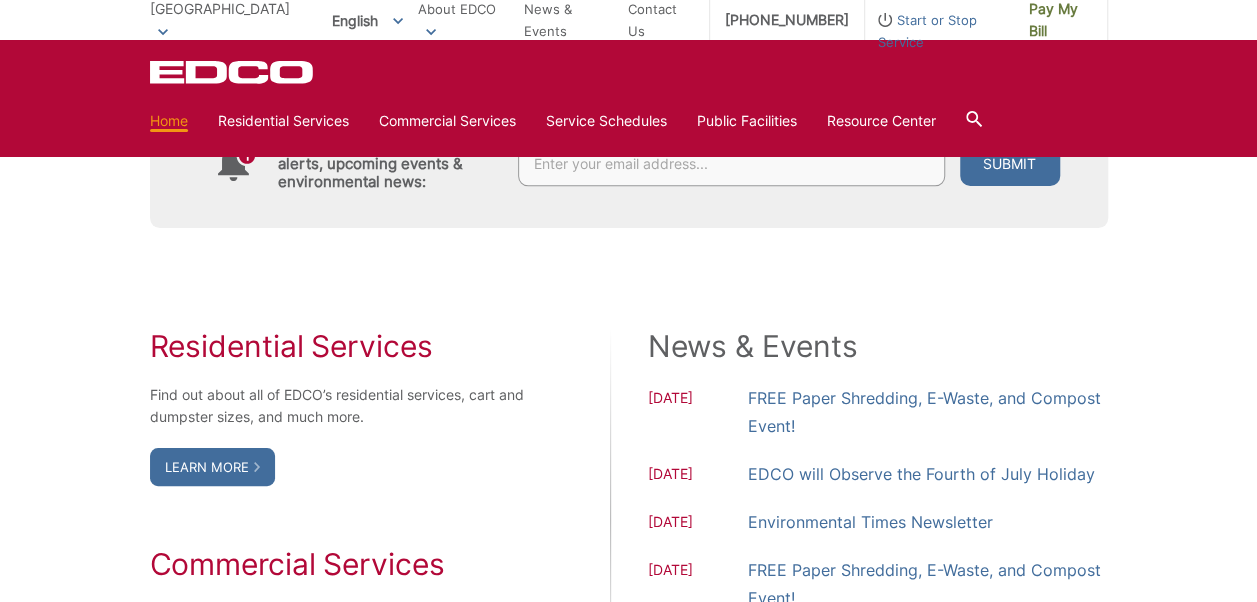 scroll, scrollTop: 1020, scrollLeft: 0, axis: vertical 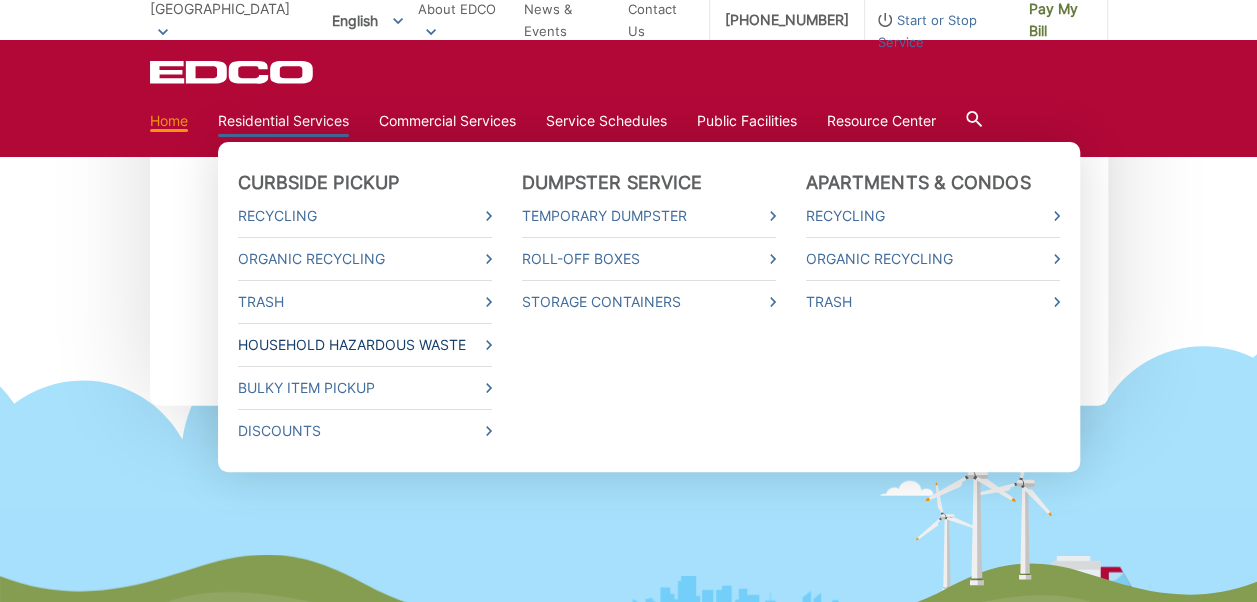 click on "Household Hazardous Waste" at bounding box center (365, 345) 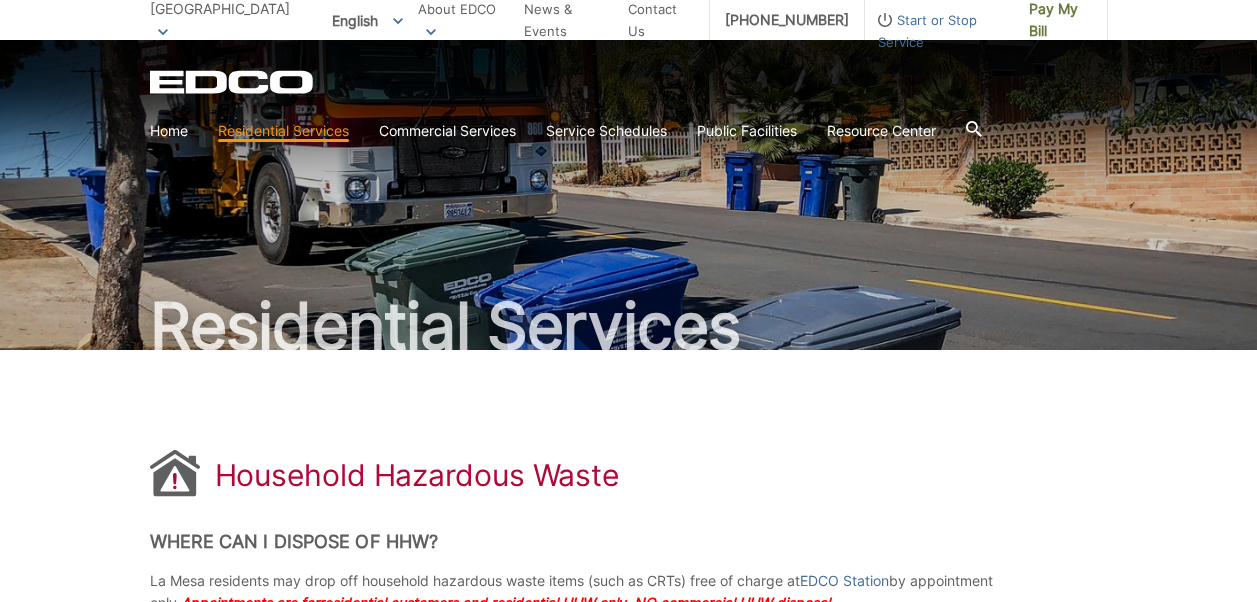 scroll, scrollTop: 0, scrollLeft: 0, axis: both 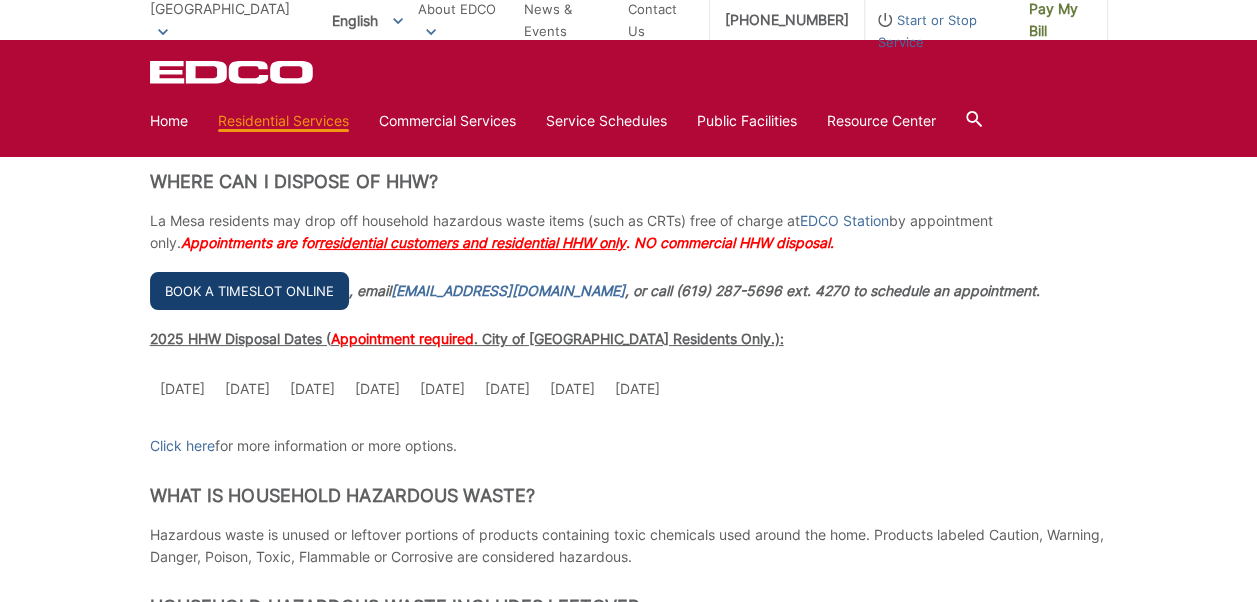 click on "Book a timeslot online" at bounding box center [249, 291] 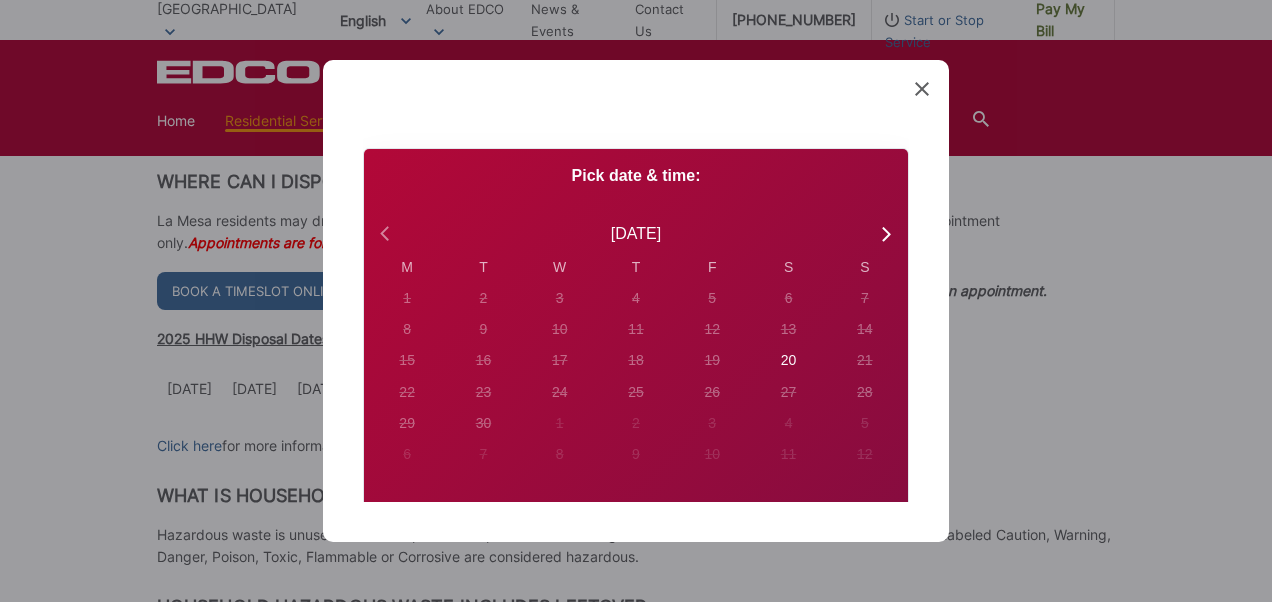 click 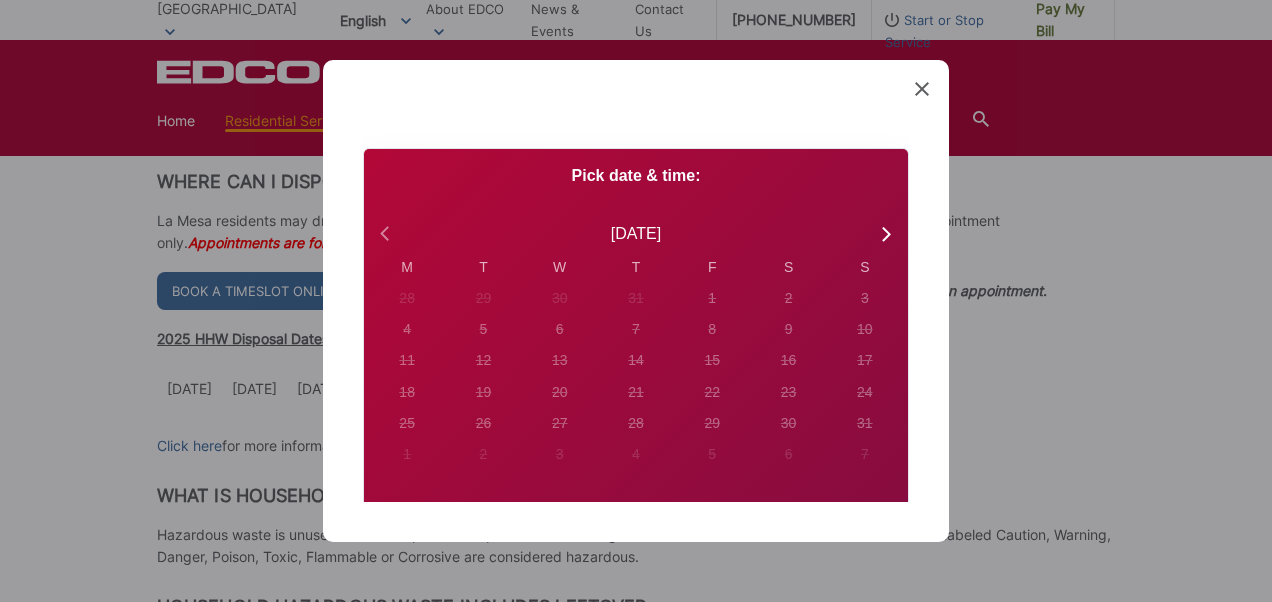 click 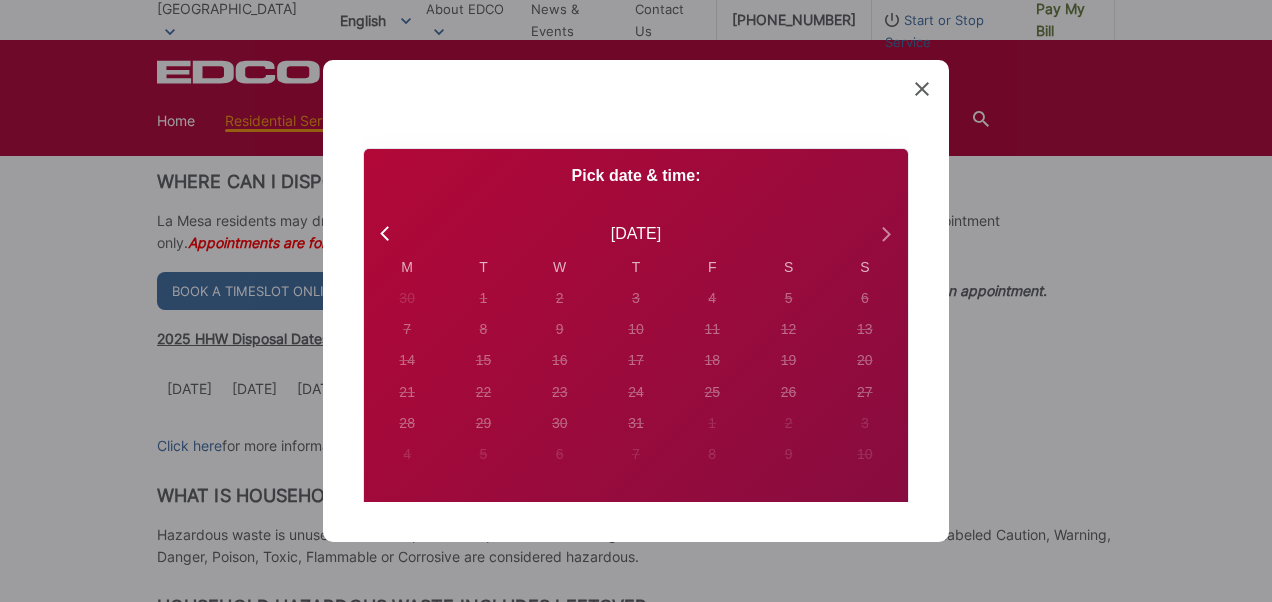 click 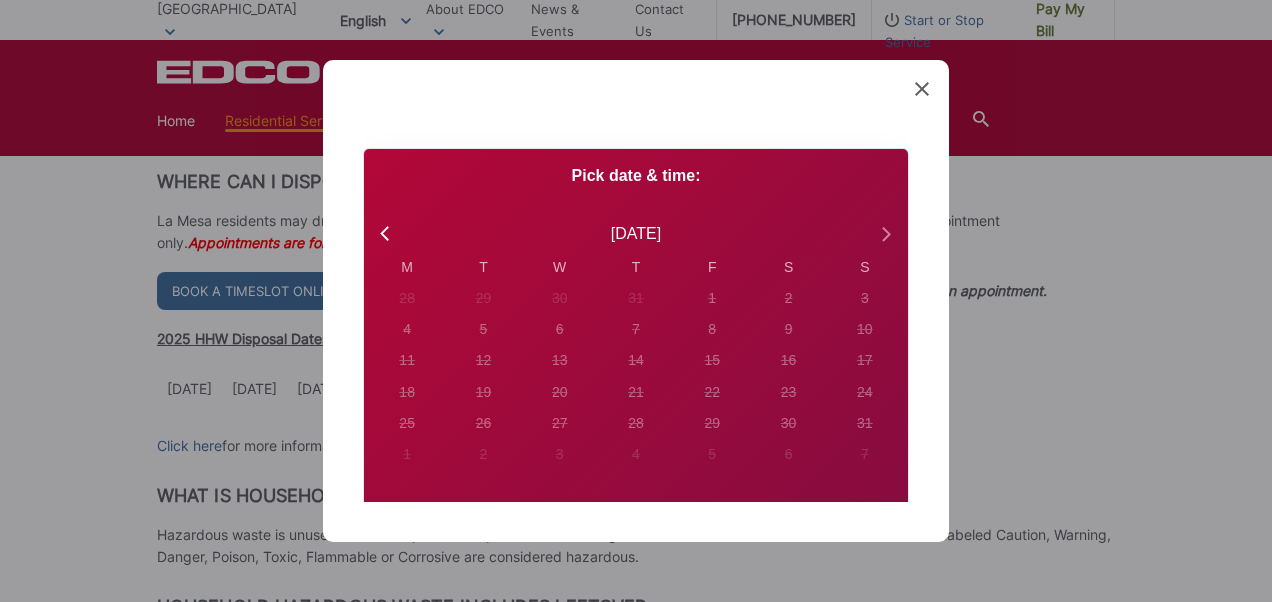 click 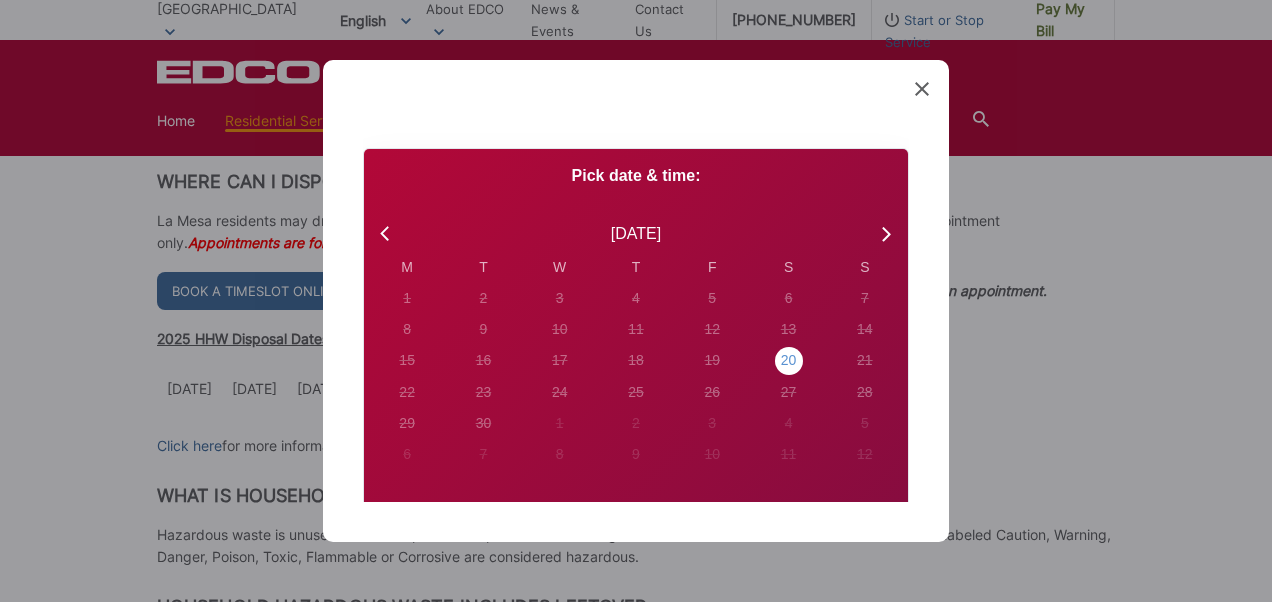 click on "20" at bounding box center [407, 298] 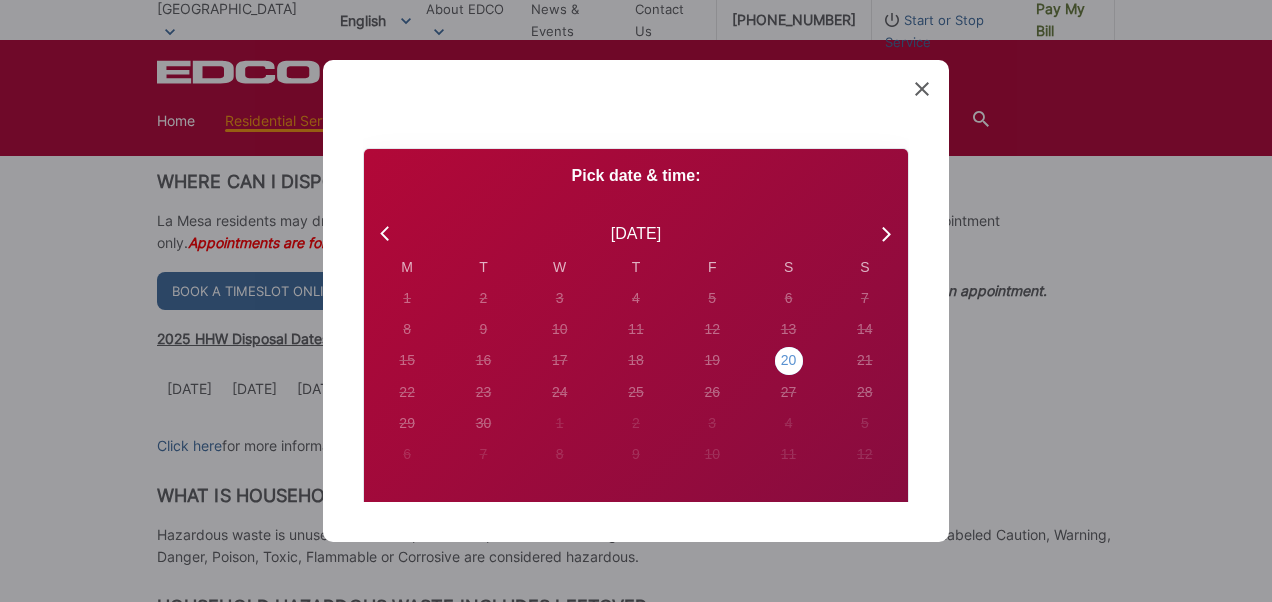 radio on "true" 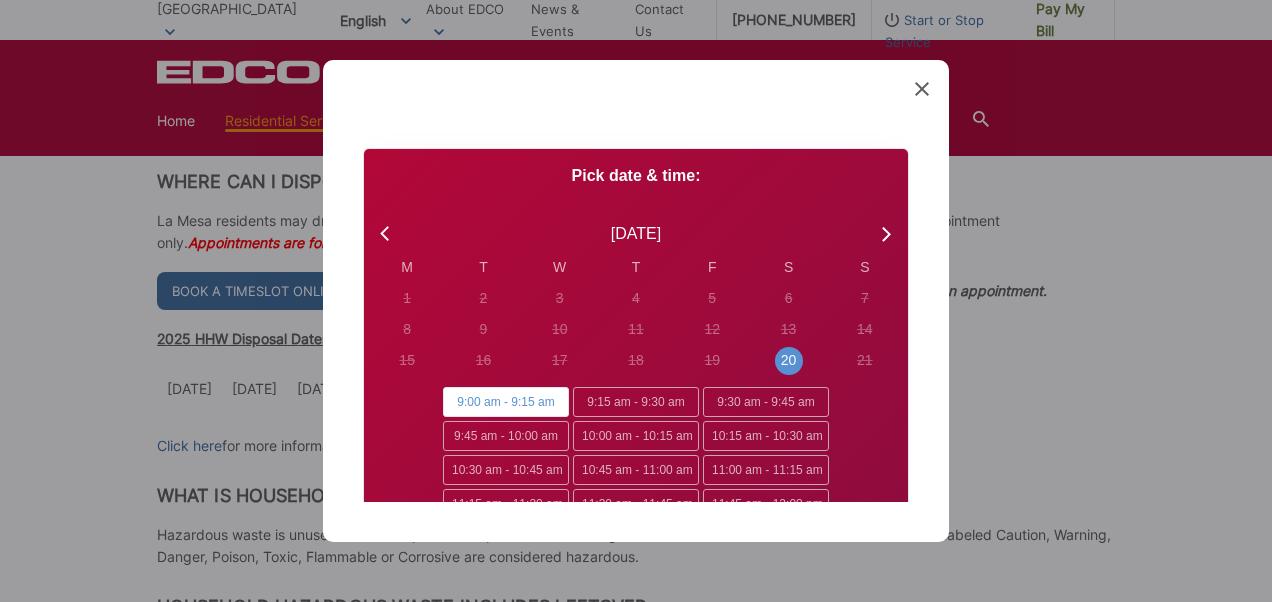 click 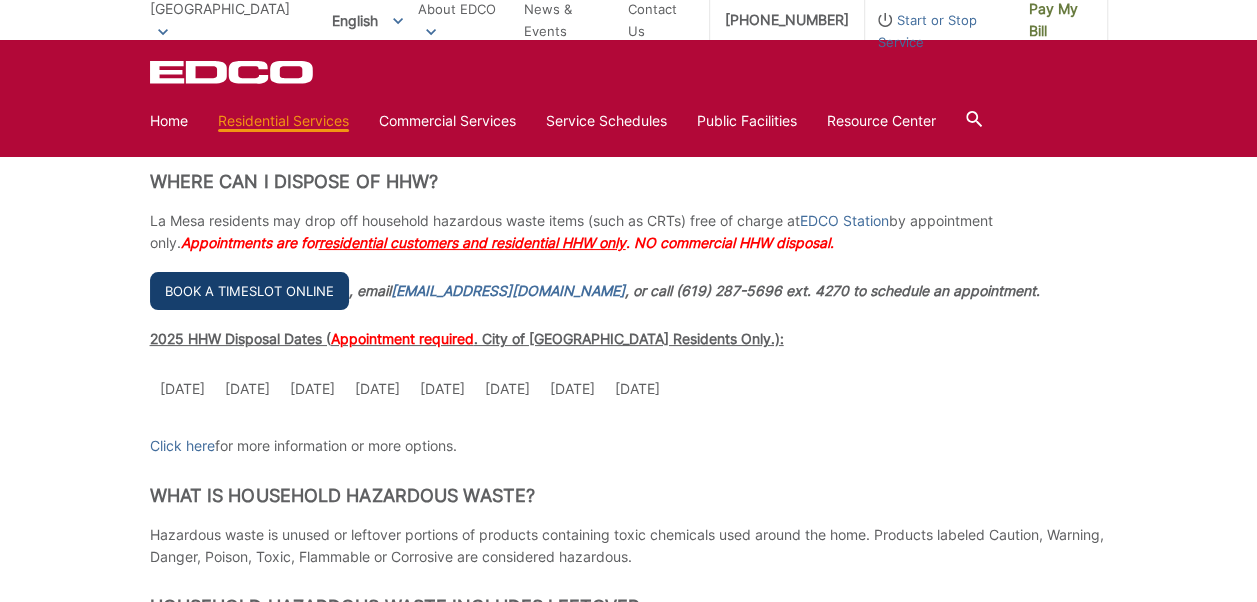 click on "Book a timeslot online" at bounding box center [249, 291] 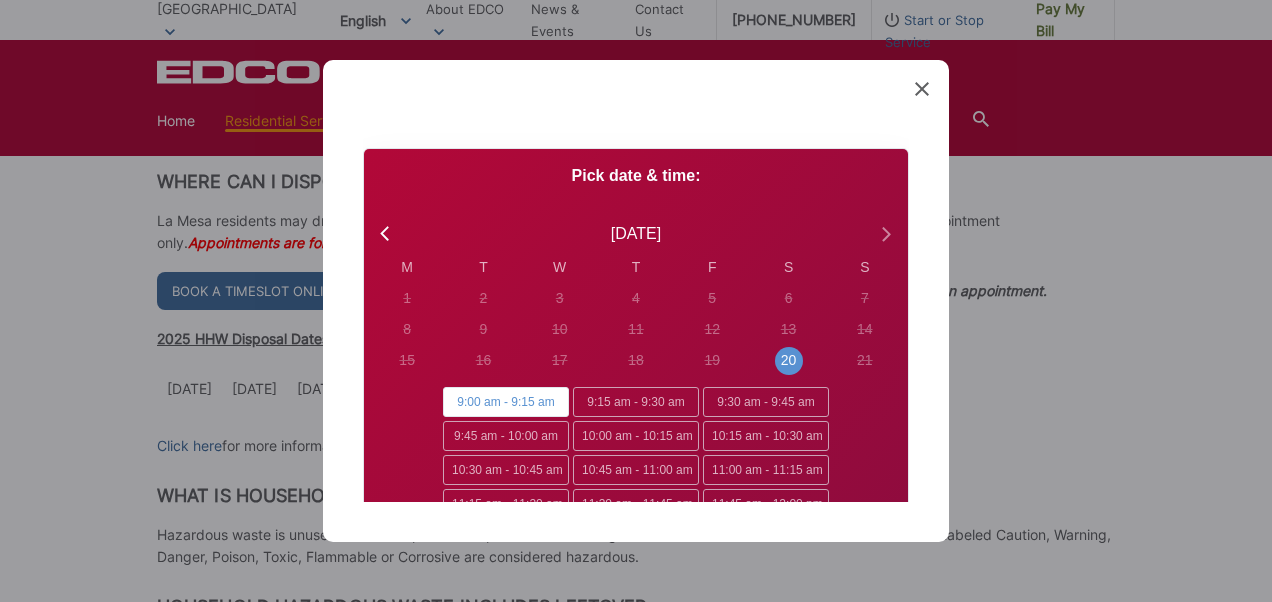 click 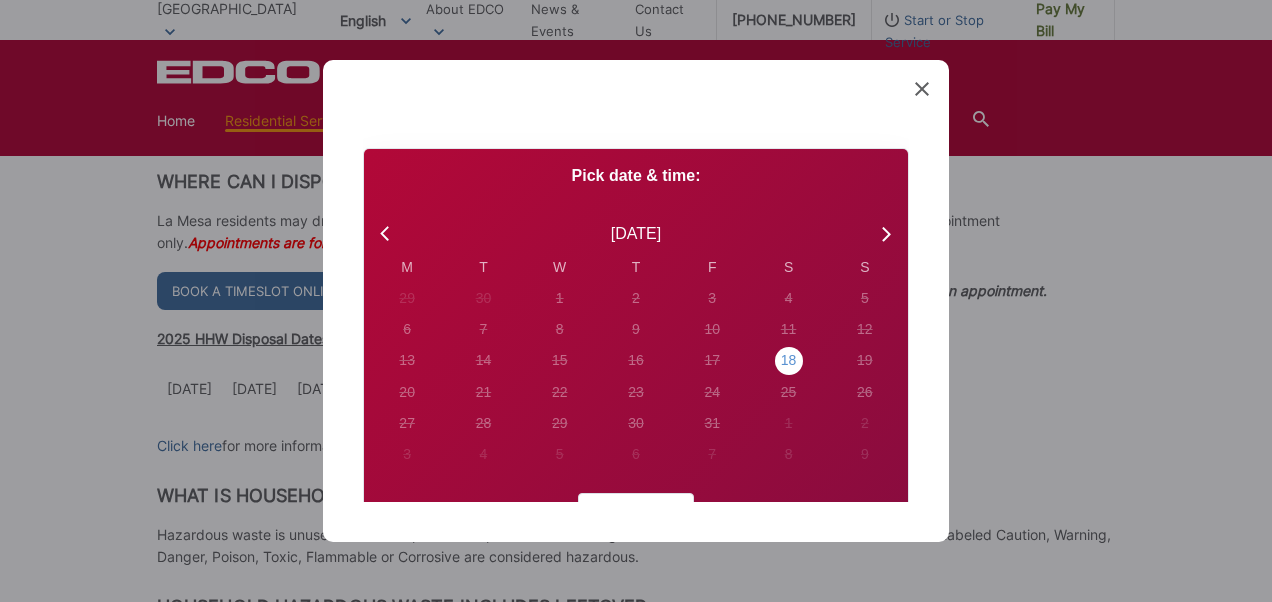 click on "18" at bounding box center (407, 298) 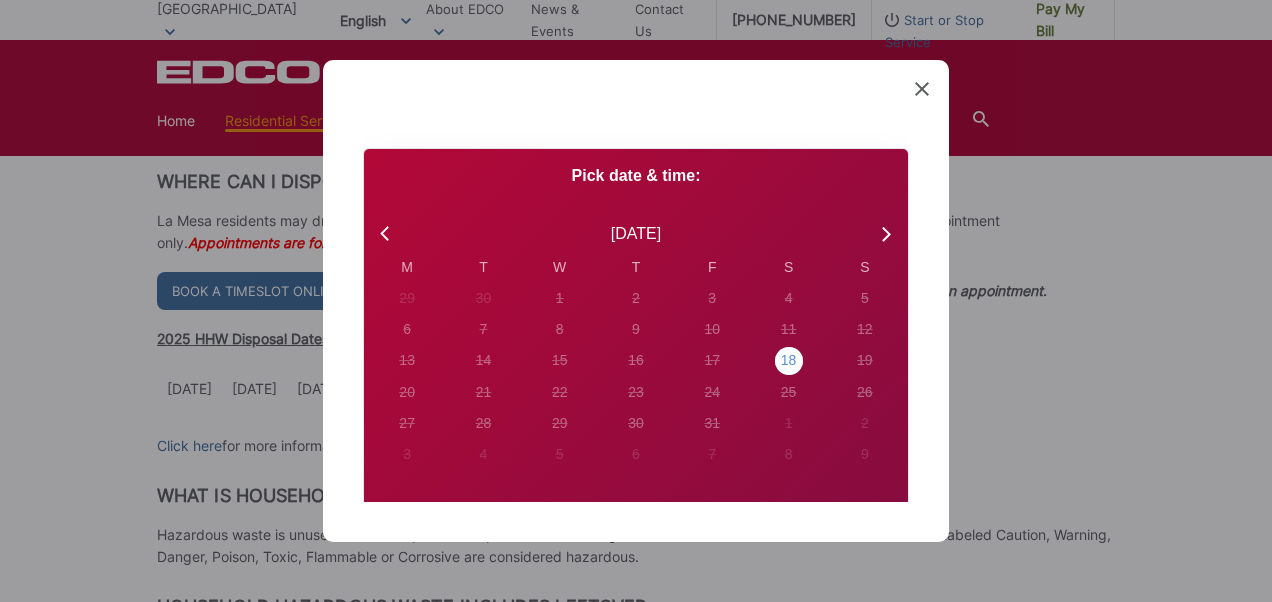 radio on "true" 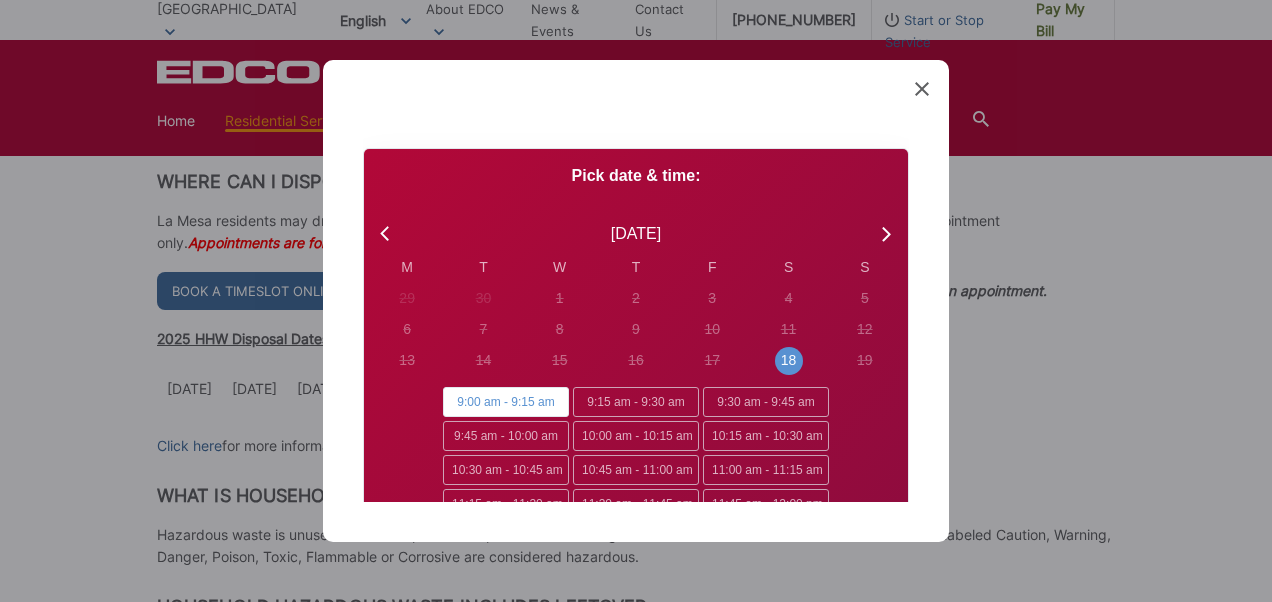 click on "9:00 am - 9:15 am" at bounding box center [506, 402] 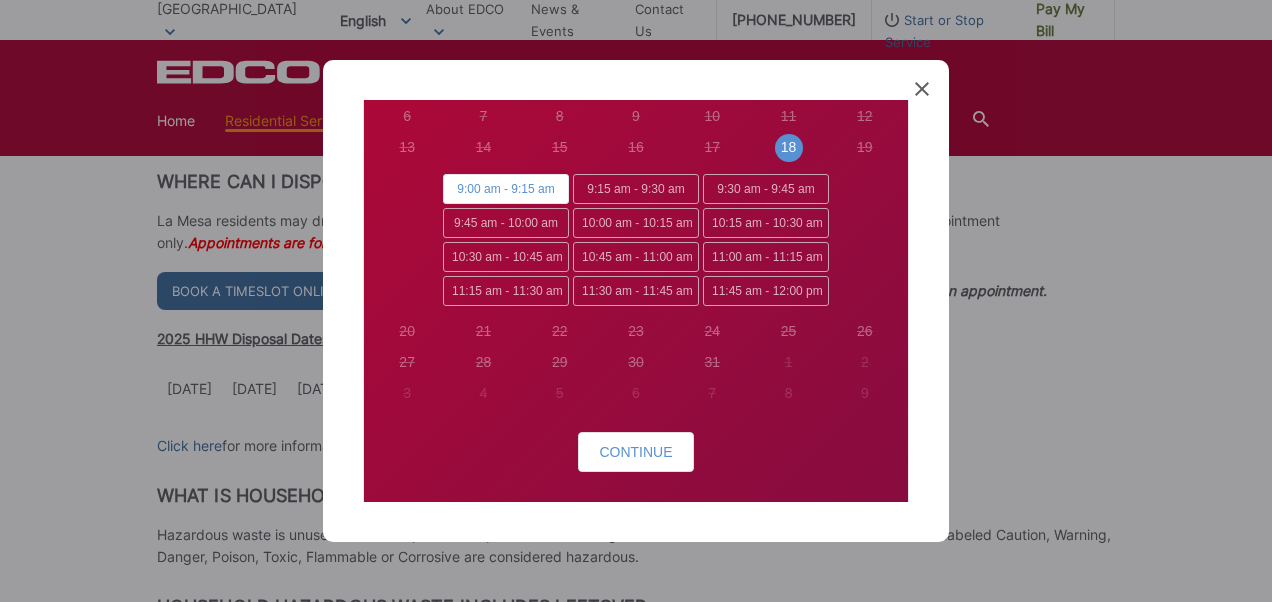 scroll, scrollTop: 270, scrollLeft: 0, axis: vertical 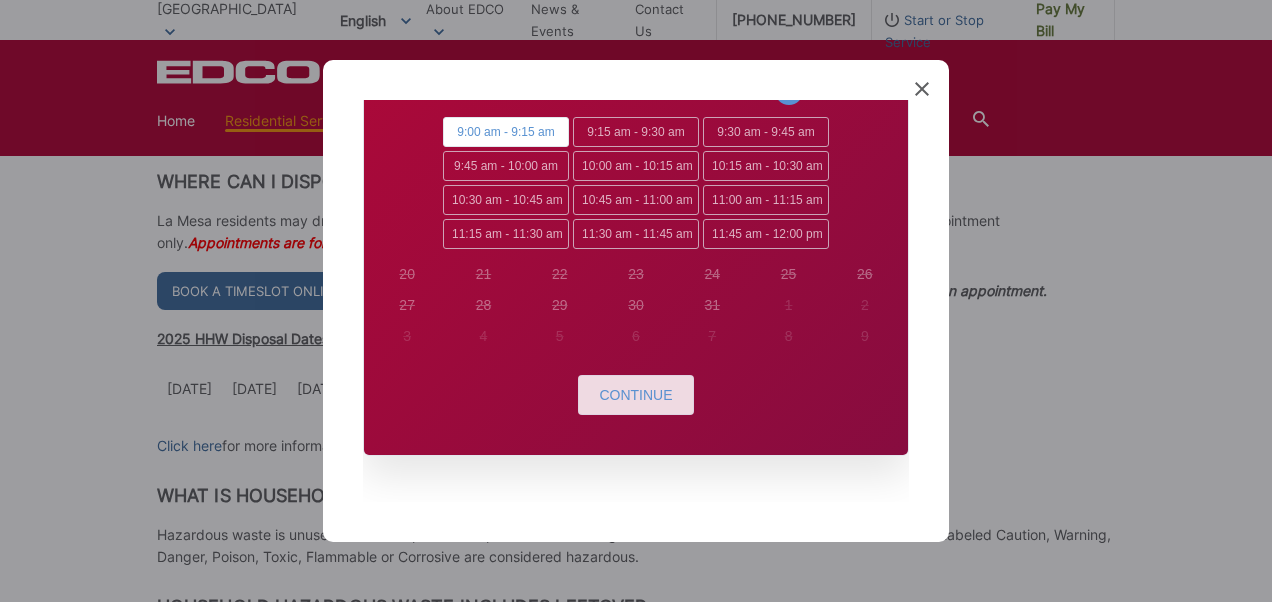 click on "Continue" at bounding box center (635, 395) 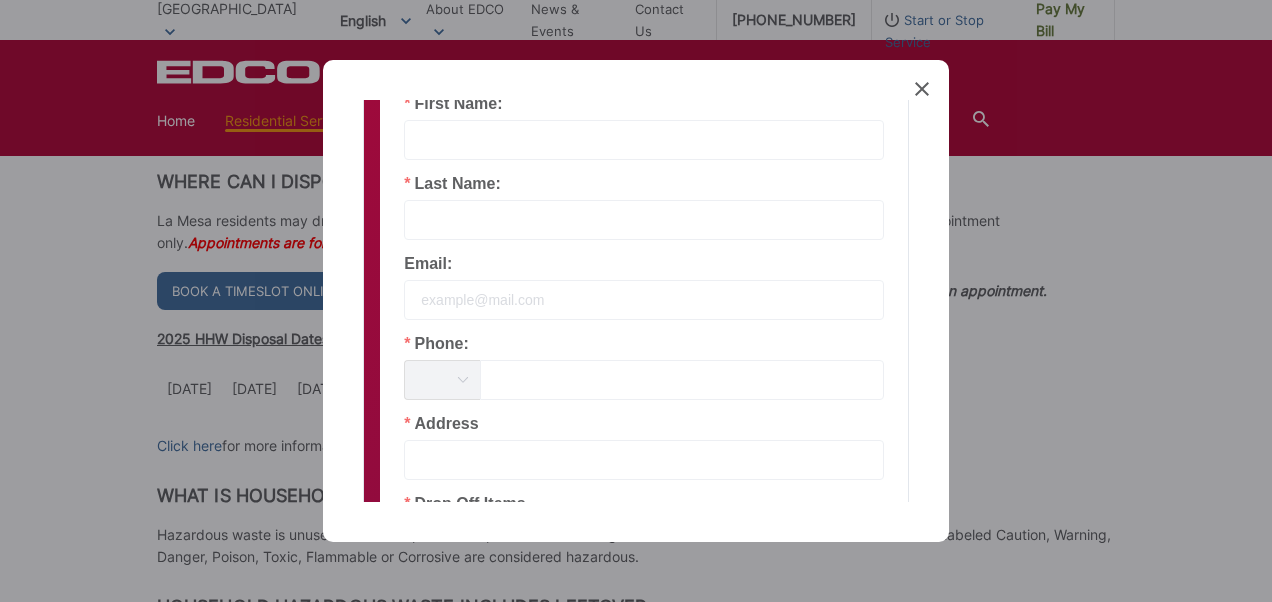 scroll, scrollTop: 0, scrollLeft: 0, axis: both 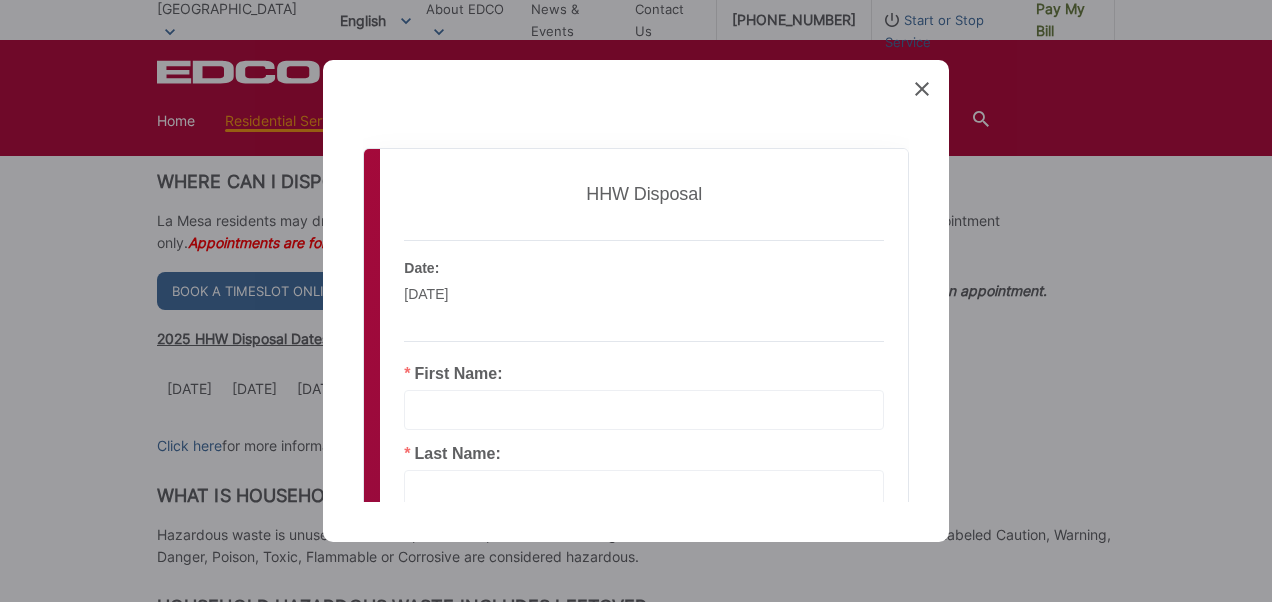 click at bounding box center (644, 410) 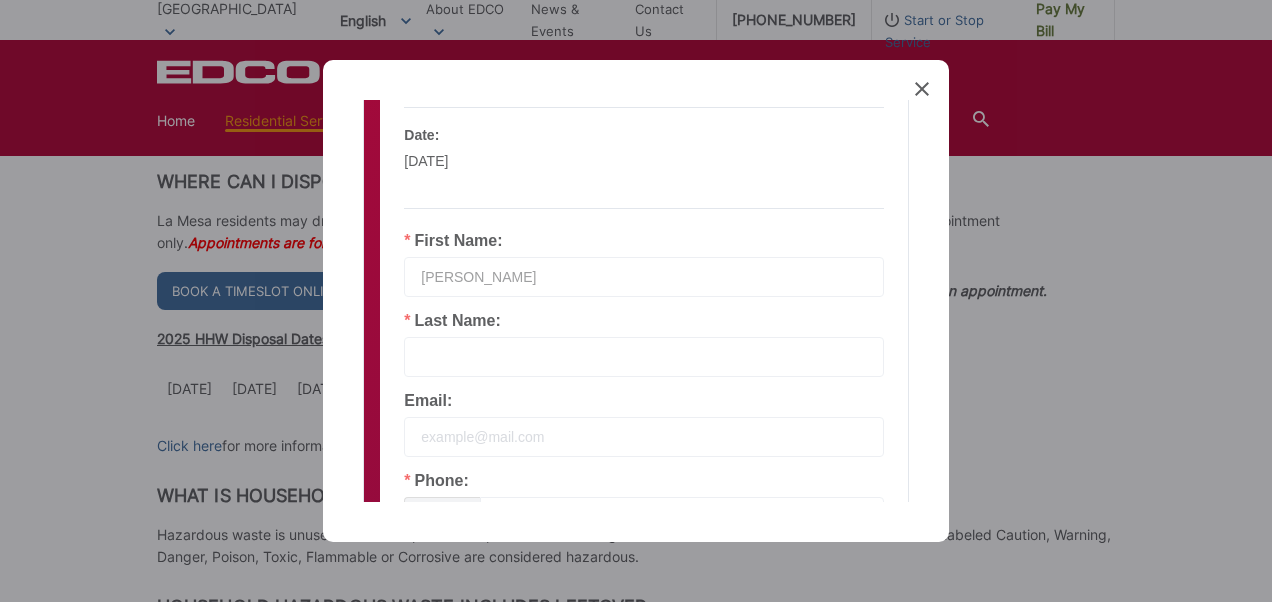 scroll, scrollTop: 226, scrollLeft: 0, axis: vertical 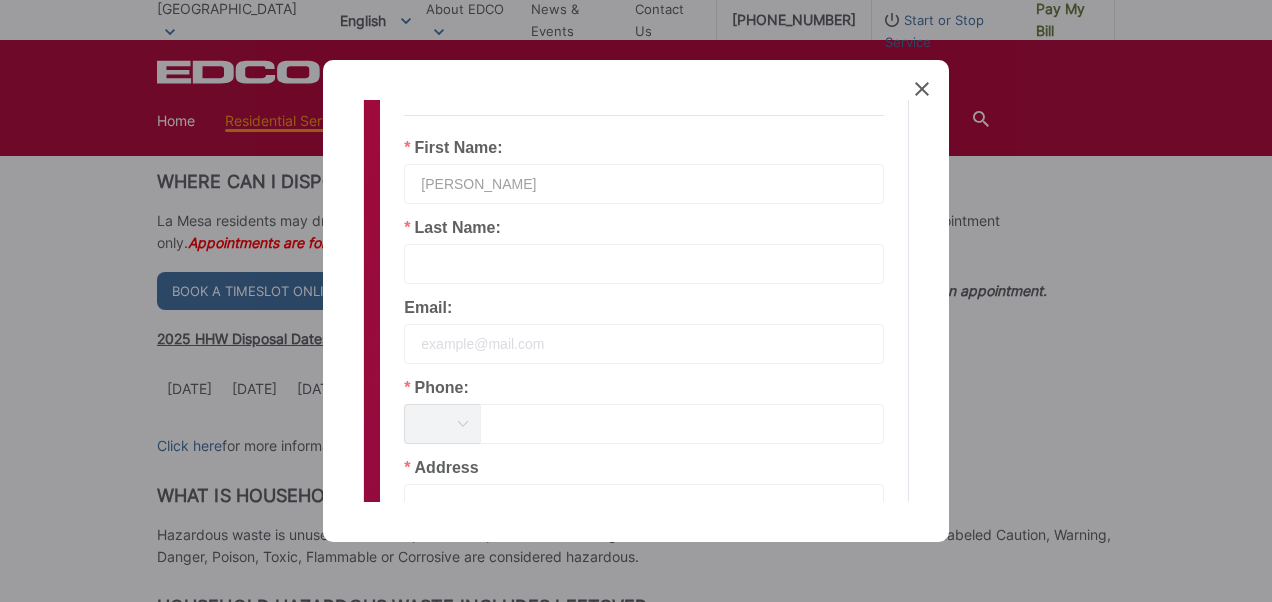 type on "Susen" 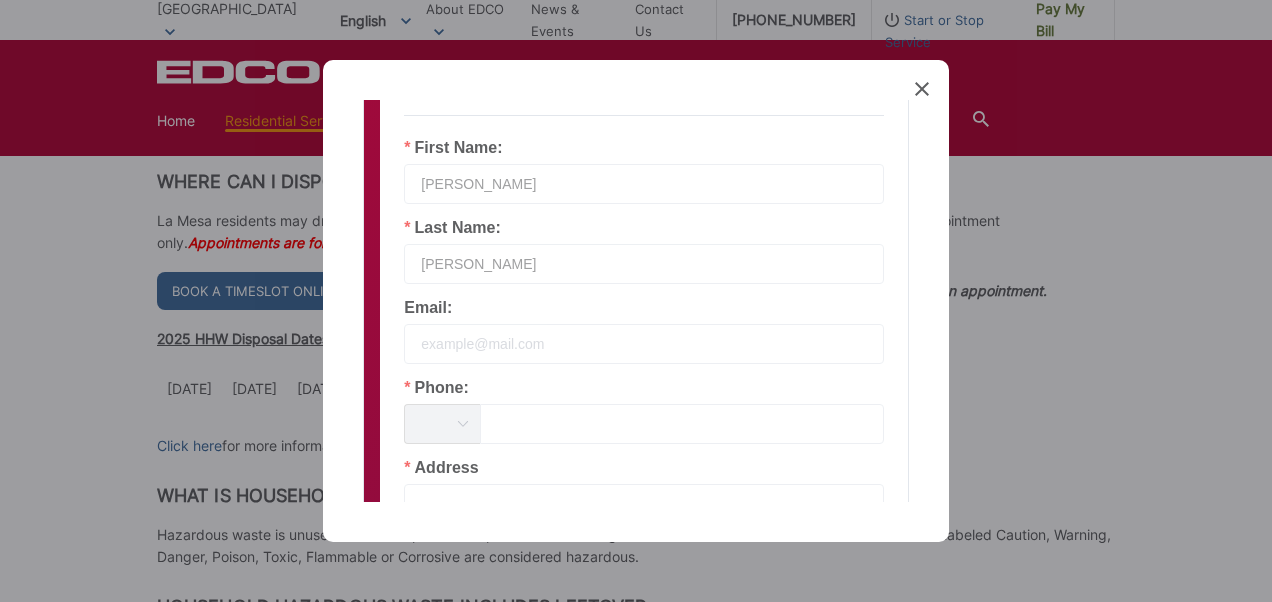 type on "Doubrava" 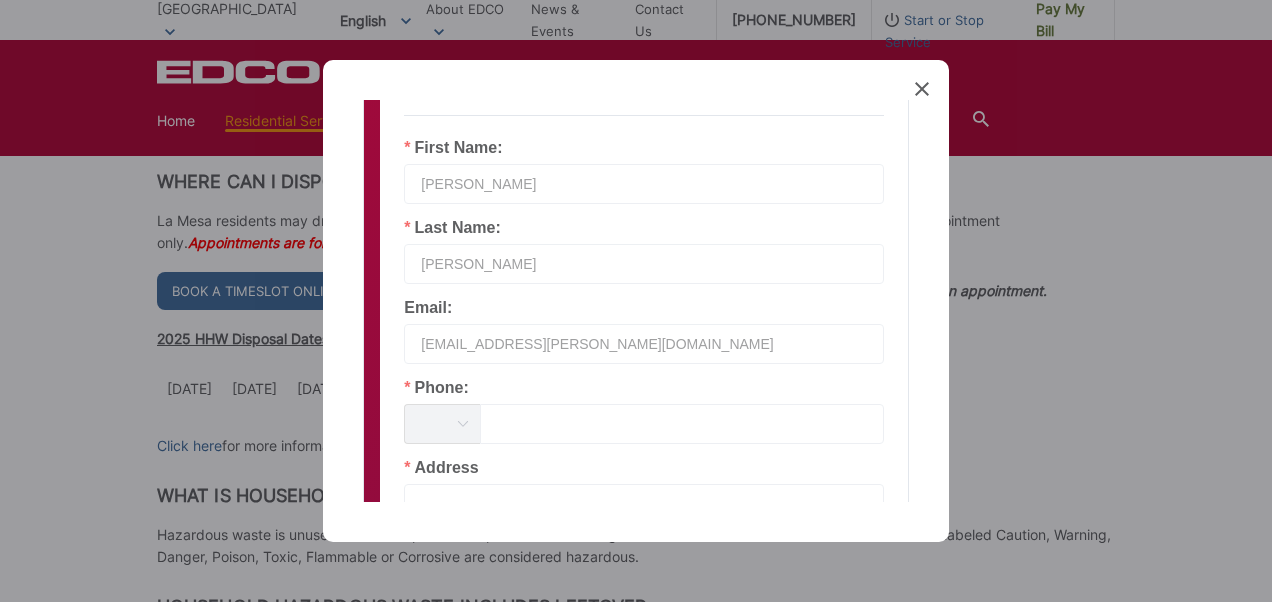 type on "sdinsd@cox.net" 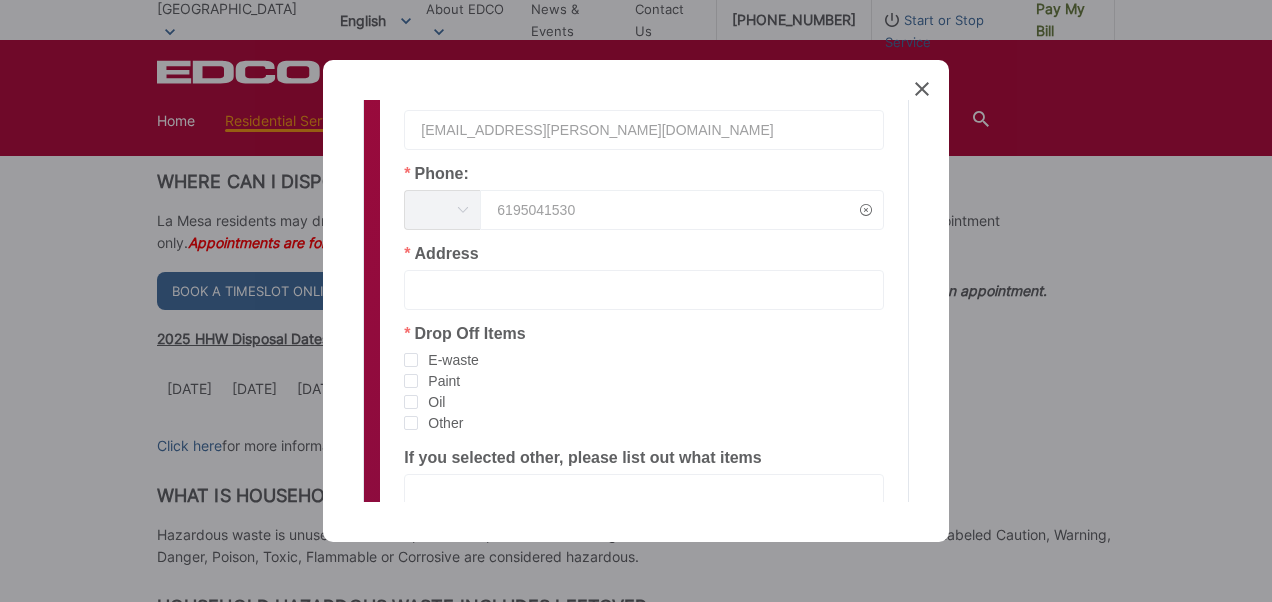 scroll, scrollTop: 480, scrollLeft: 0, axis: vertical 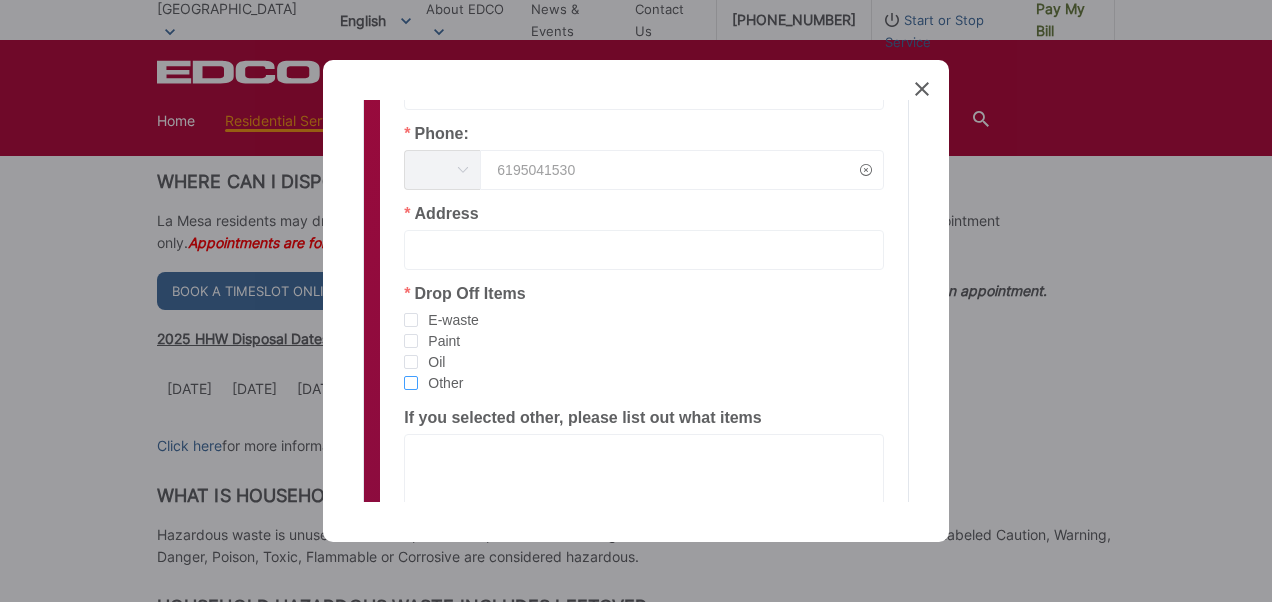 type on "6195041530" 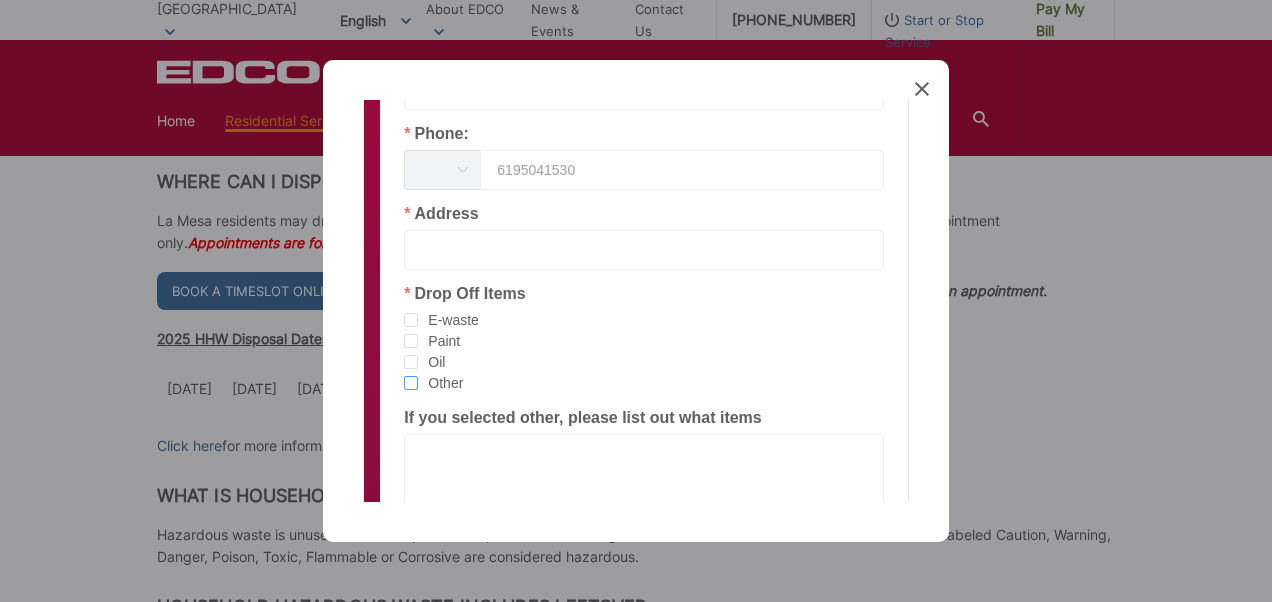click at bounding box center [411, 383] 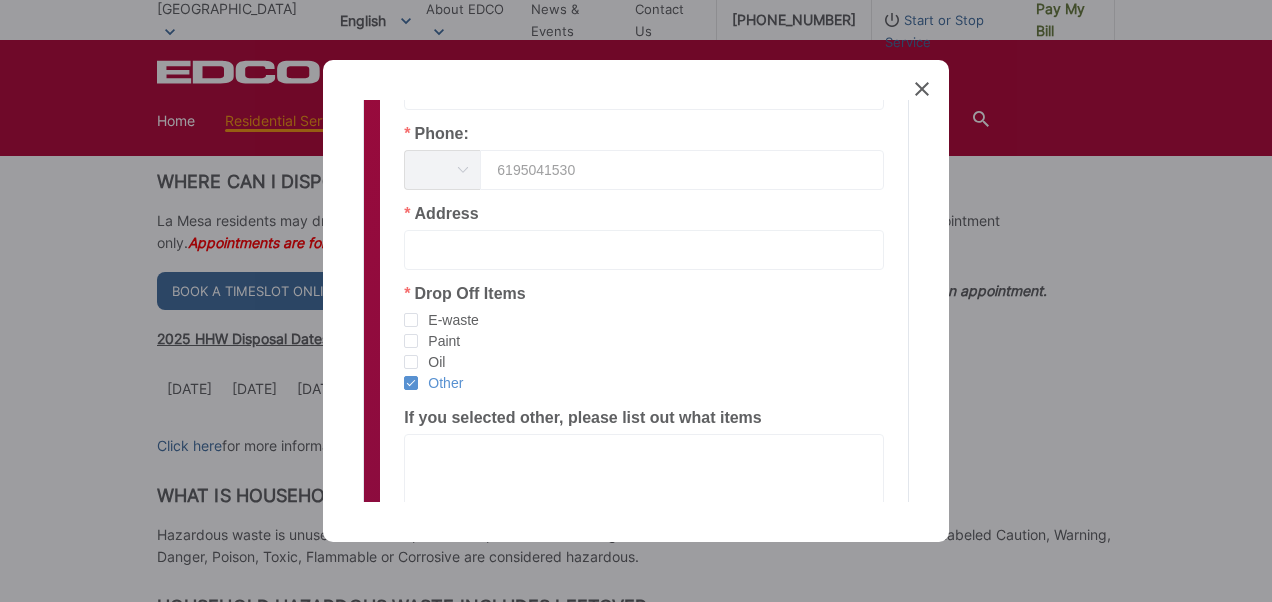 click at bounding box center (644, 250) 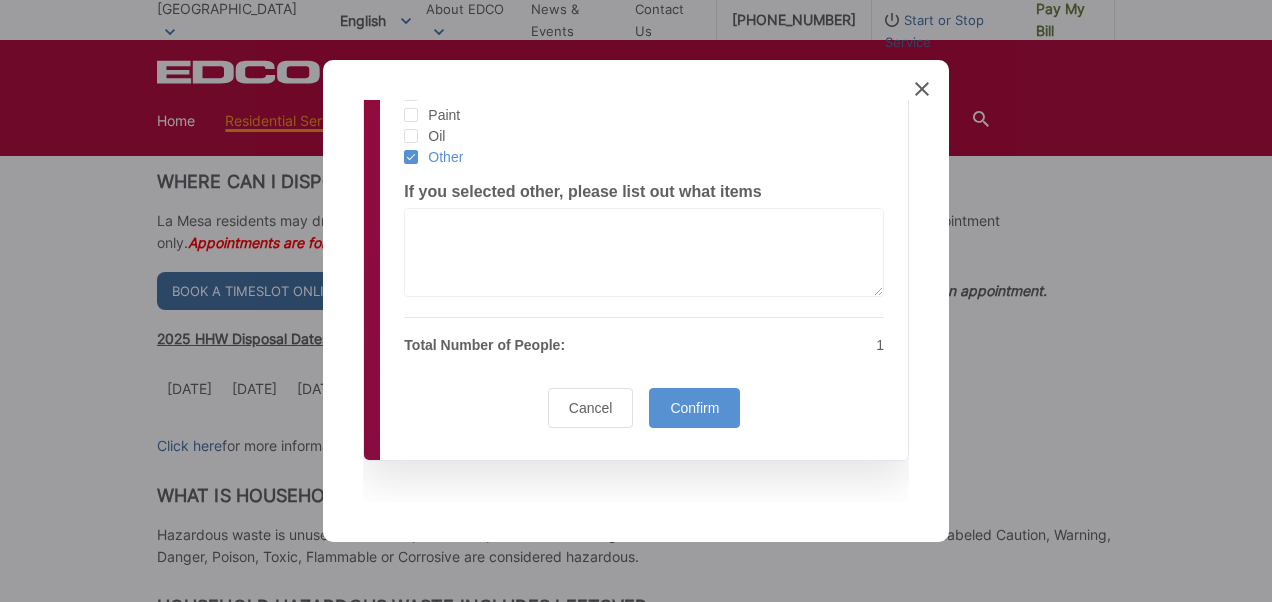 scroll, scrollTop: 710, scrollLeft: 0, axis: vertical 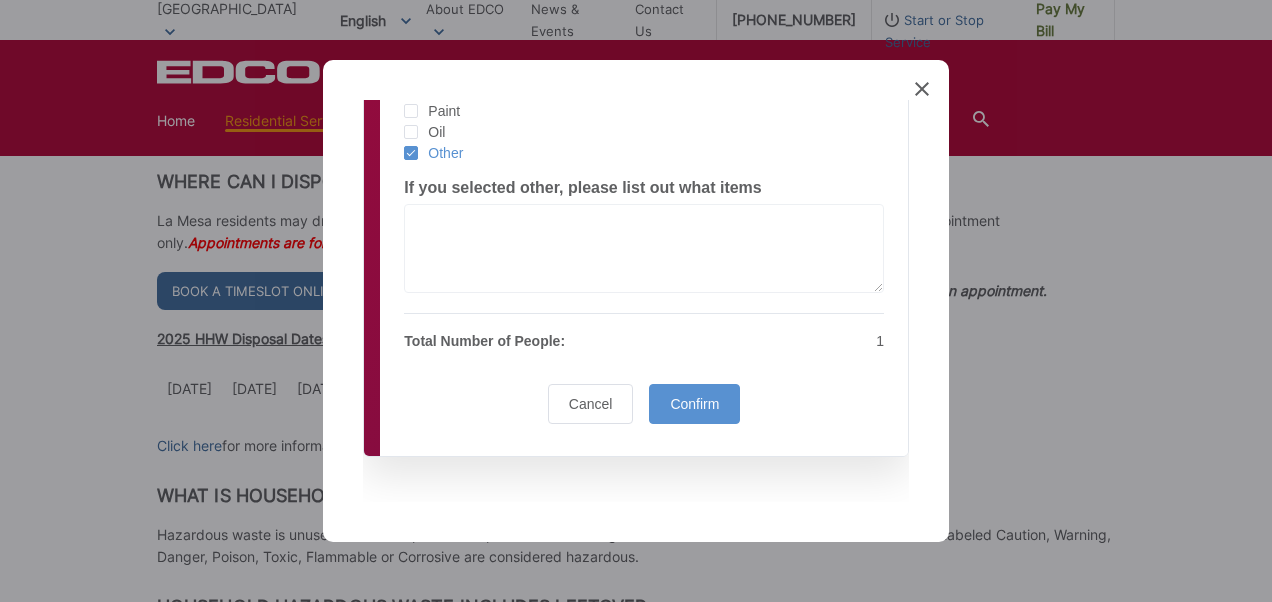 type on "7121 Purdue Avenue, La Mesa, CA 91942" 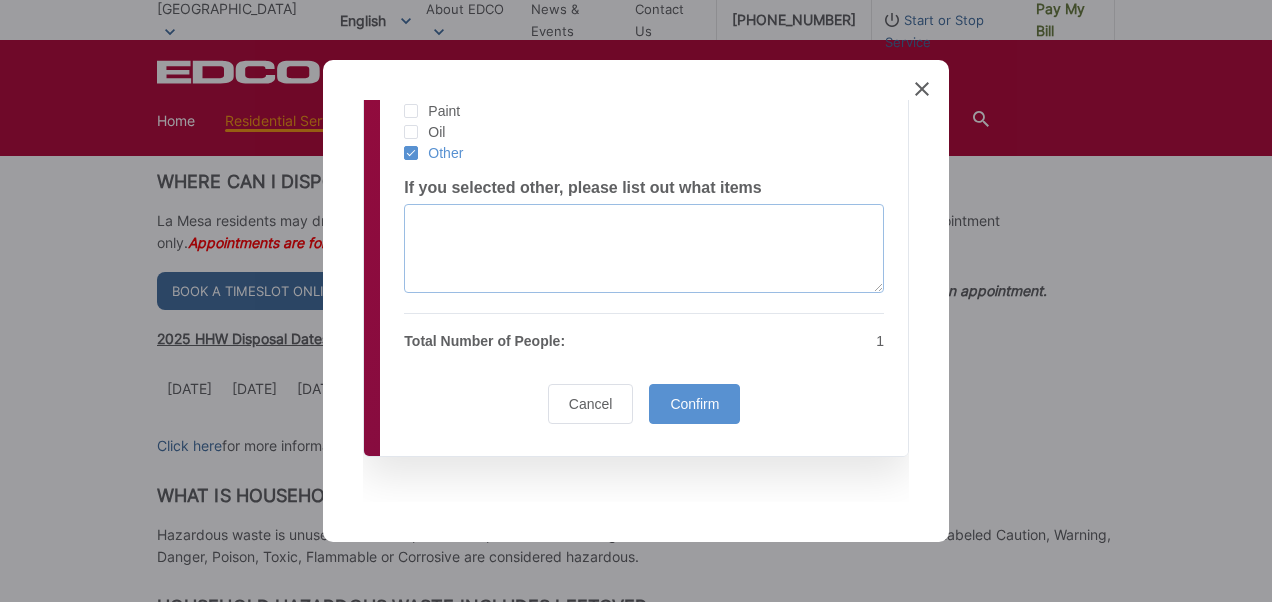 click at bounding box center (644, 248) 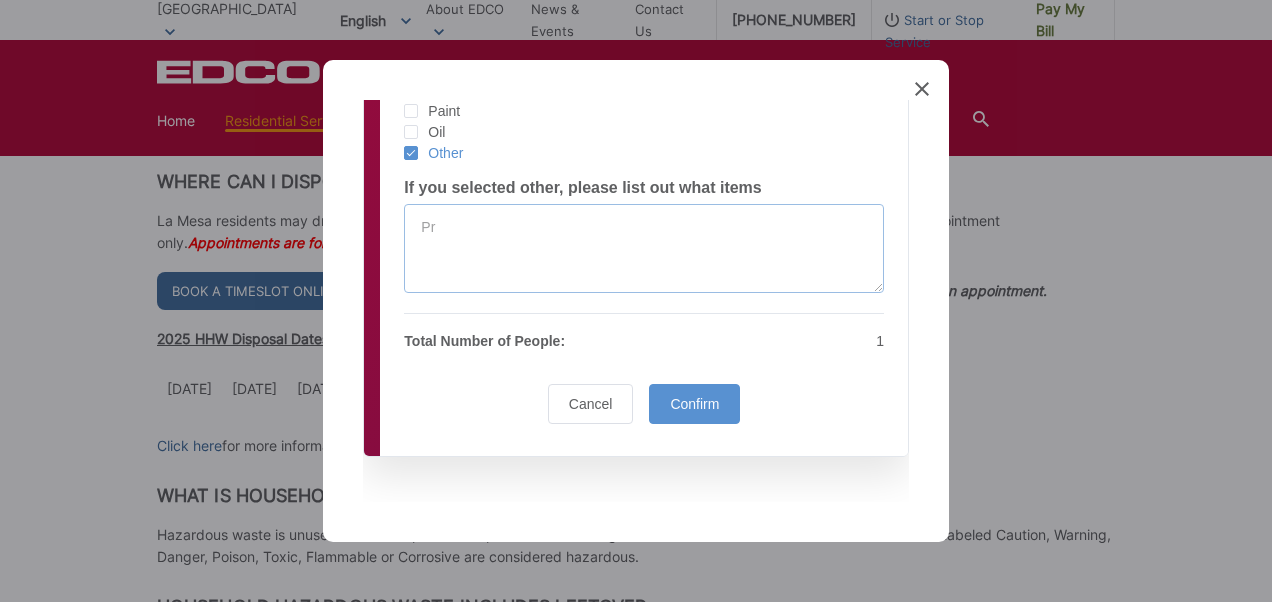type on "P" 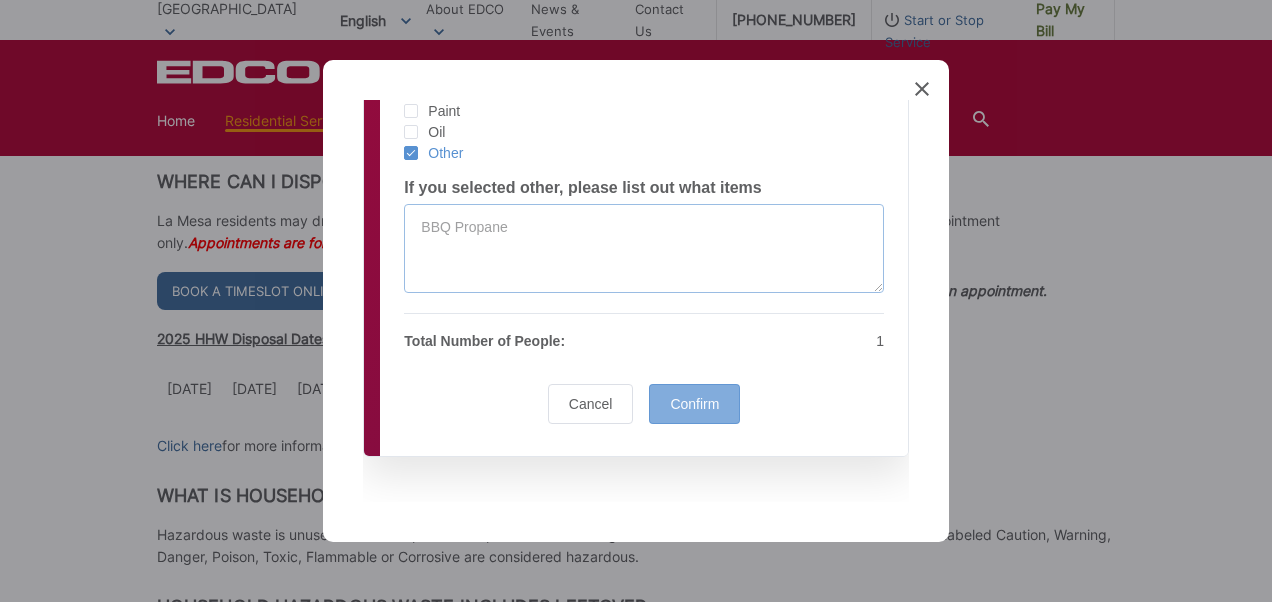 type on "BBQ Propane" 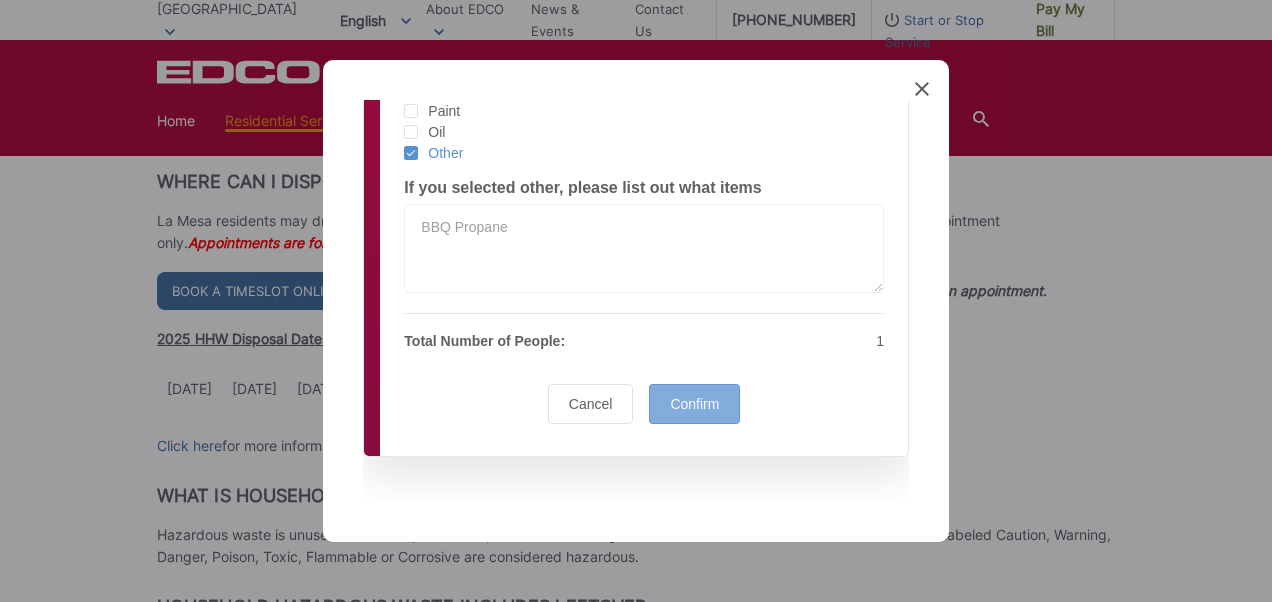 click on "Confirm" at bounding box center [694, 404] 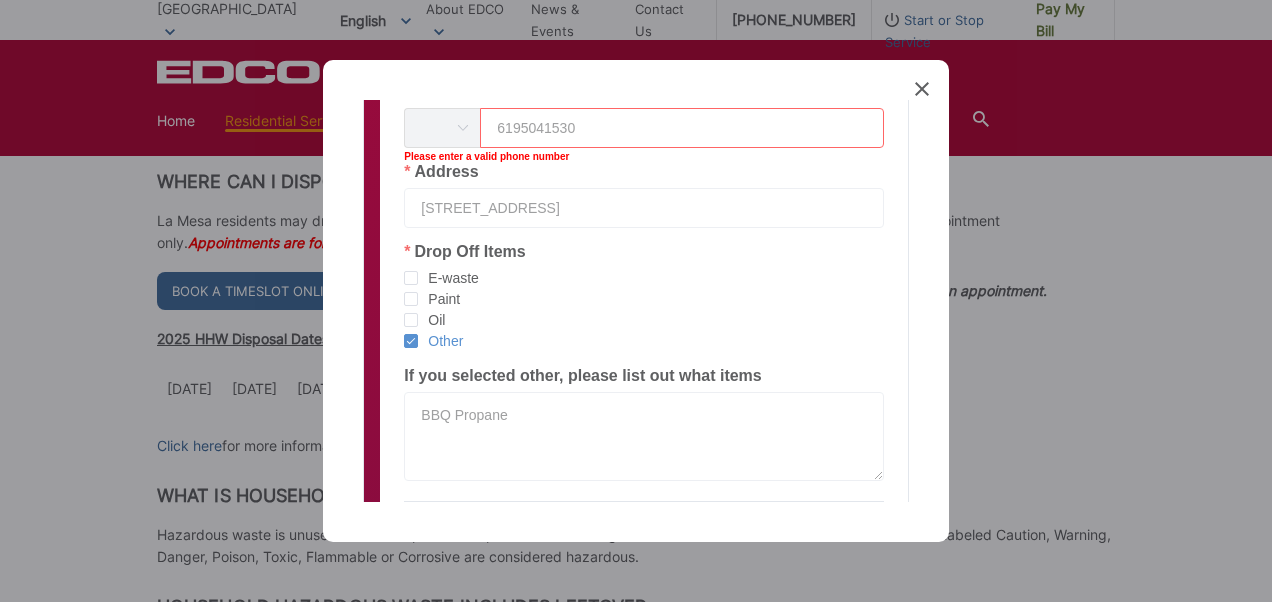 scroll, scrollTop: 505, scrollLeft: 0, axis: vertical 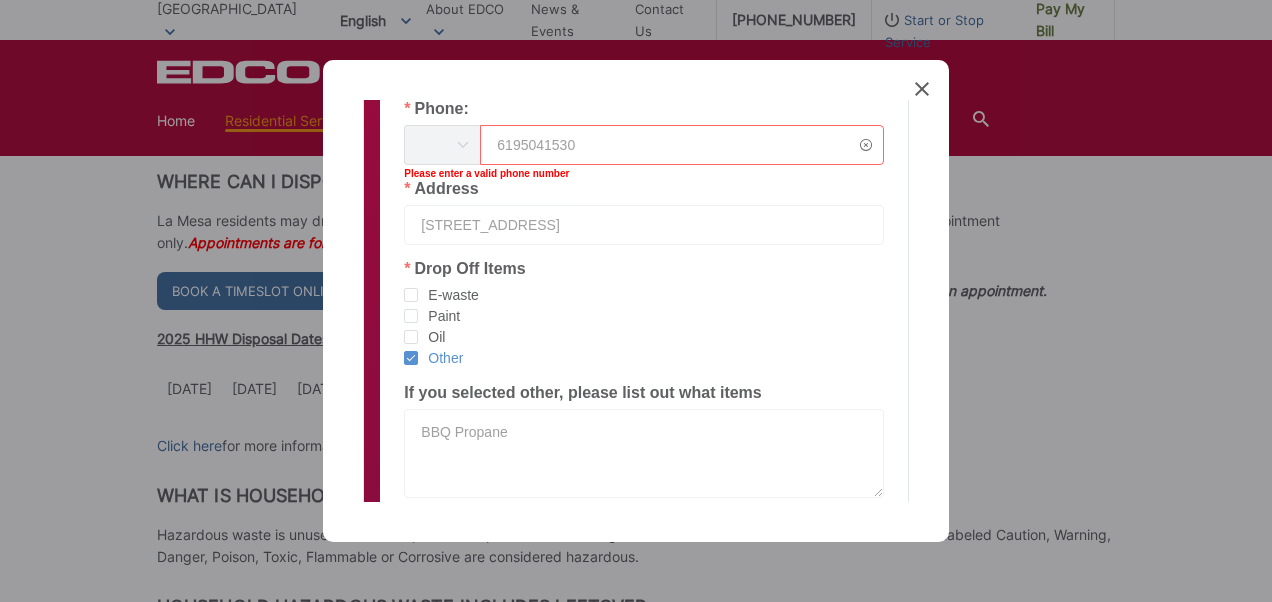 click on "6195041530" at bounding box center (682, 145) 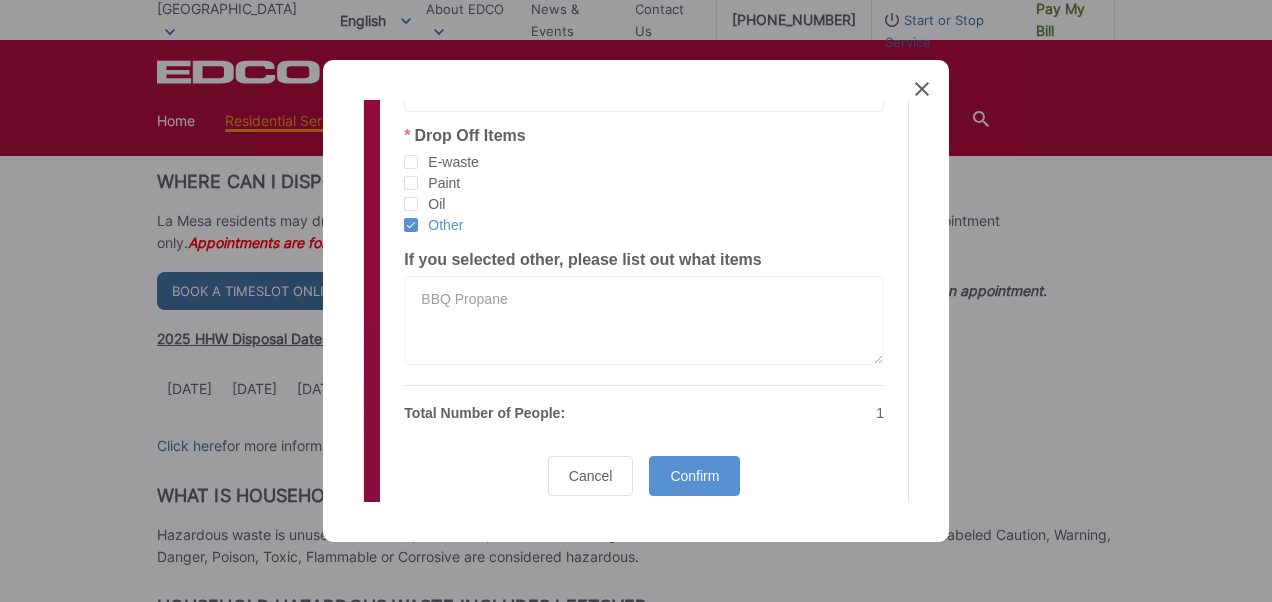 scroll, scrollTop: 710, scrollLeft: 0, axis: vertical 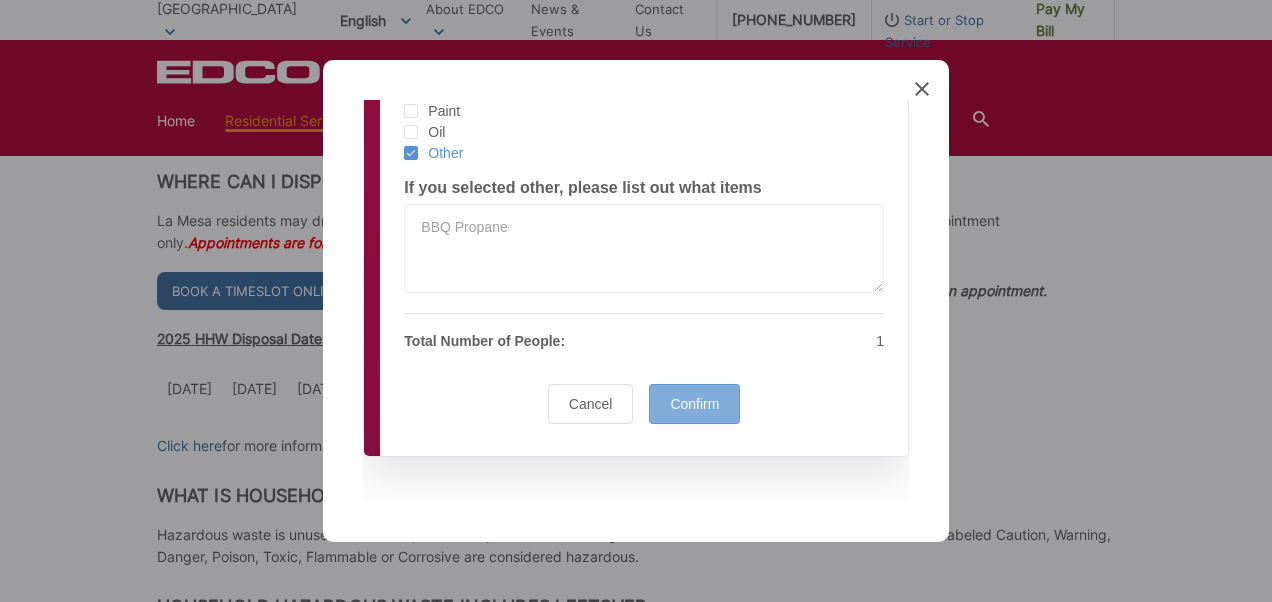 click on "Confirm" at bounding box center [694, 404] 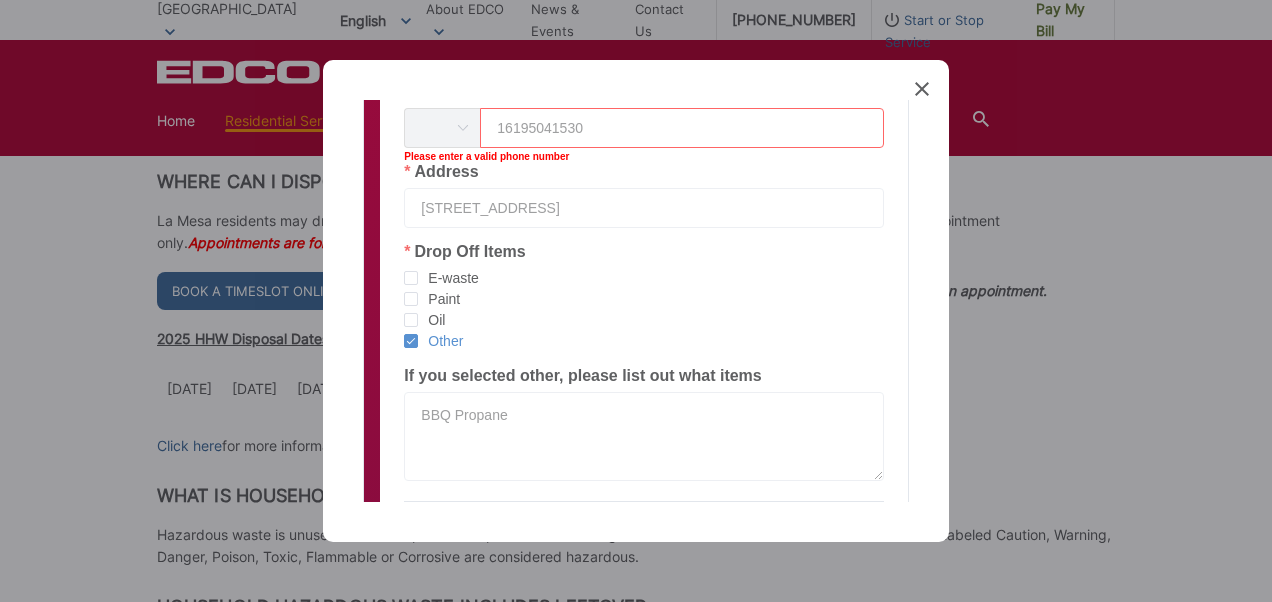 scroll, scrollTop: 505, scrollLeft: 0, axis: vertical 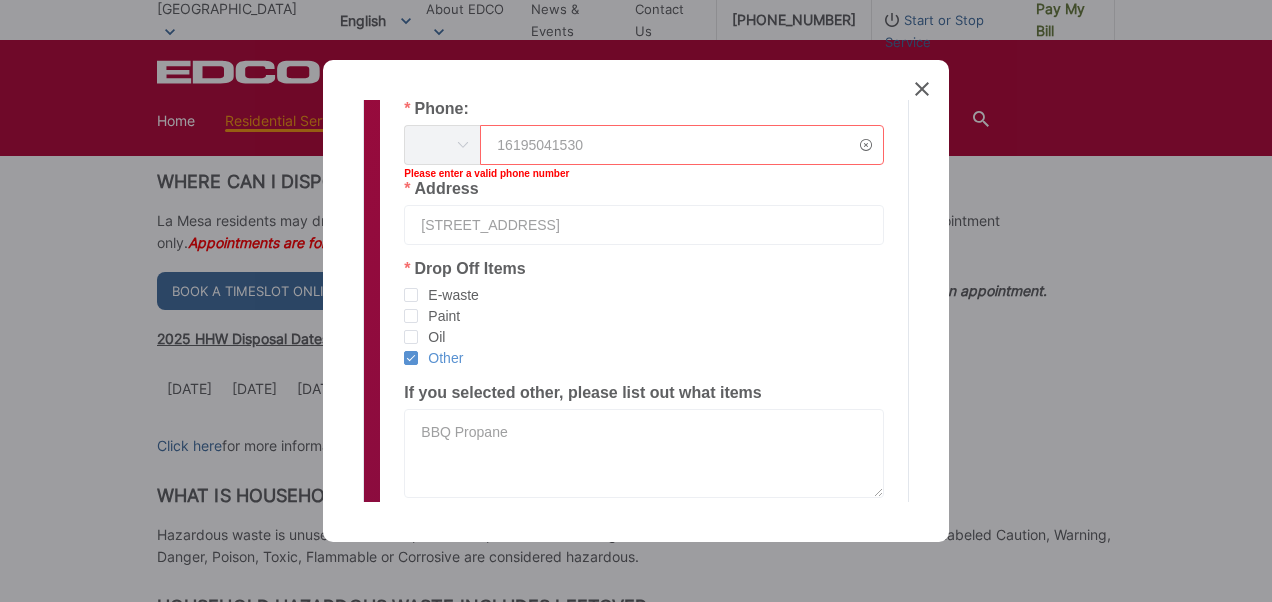 drag, startPoint x: 587, startPoint y: 141, endPoint x: 450, endPoint y: 140, distance: 137.00365 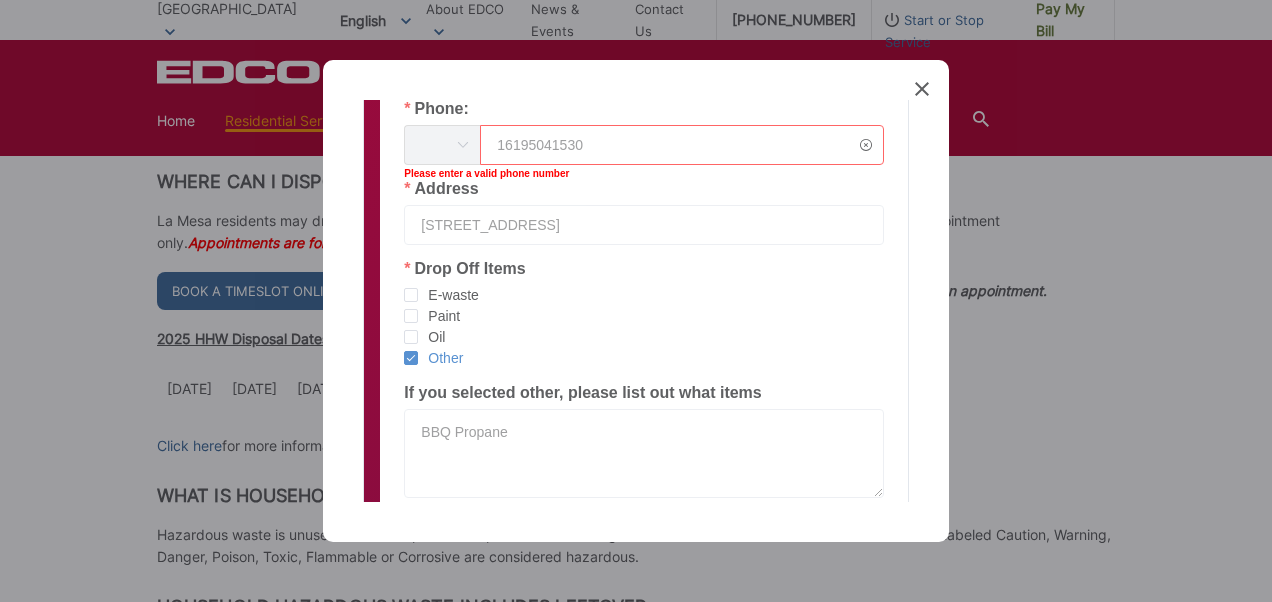 click on "Afghanistan   +93   Albania   +355   Algeria   +213   American Samoa   +1   Andorra   +376   Angola   +244   Anguilla   +1   Antigua and Barbuda   +1   Argentina   +54   Armenia   +374   Aruba   +297   Australia   +61   Austria   +43   Azerbaijan   +994   Bahamas   +1   Bahrain   +973   Bangladesh   +880   Barbados   +1   Belarus   +375   Belgium   +32   Belize   +501   Benin   +229   Bermuda   +1   Bhutan   +975   Bolivia   +591   Bosnia and Herzegovina   +387   Botswana   +267   Brazil   +55   British Virgin Islands   +1   Brunei   +673   Bulgaria   +359   Burkina Faso   +226   Burundi   +257   Cambodia   +855   Cameroon   +237   Canada   +1   Cape Verde   +238   Cayman Islands   +1   Central African Republic   +236   Chad   +235   Chile   +56   China   +86   Colombia   +57   Comoros   +269   Congo (DRC)   +243   Congo (Republic)   +242   Cook Islands   +682   Costa Rica   +506   Cote D'Ivoire   +225   Croatia   +385   Cuba   +53   Cyprus   +357   Czech Republic   +420   Denmark   +45   Djibouti   +253" at bounding box center [644, 145] 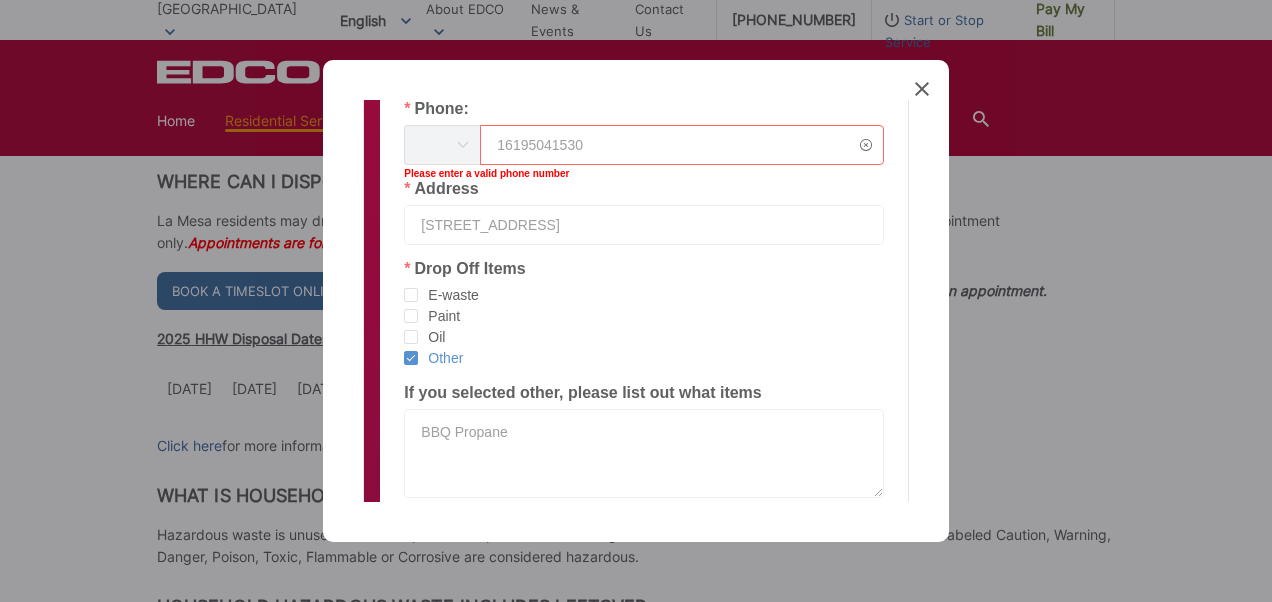 type on "1" 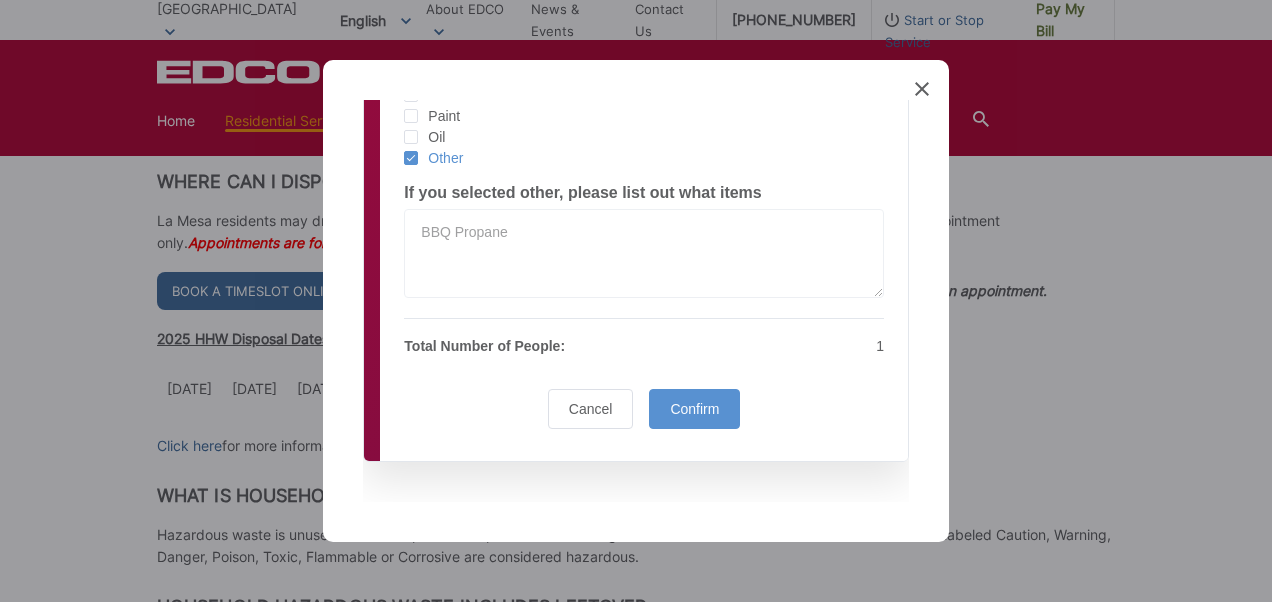 scroll, scrollTop: 710, scrollLeft: 0, axis: vertical 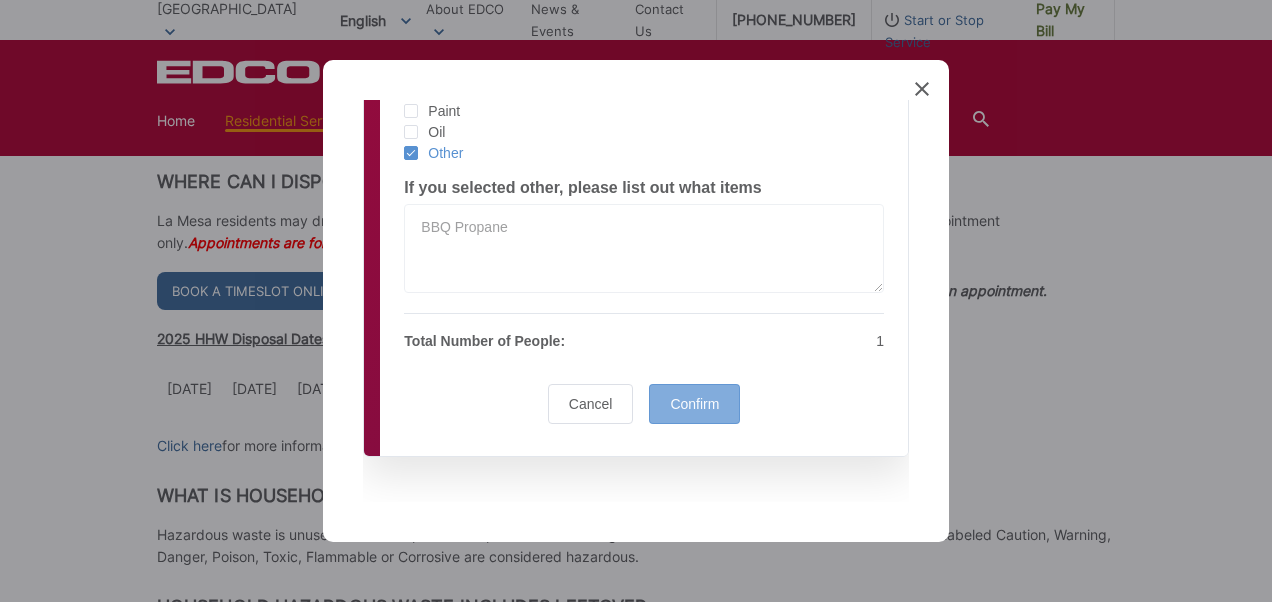click on "Confirm" at bounding box center [694, 404] 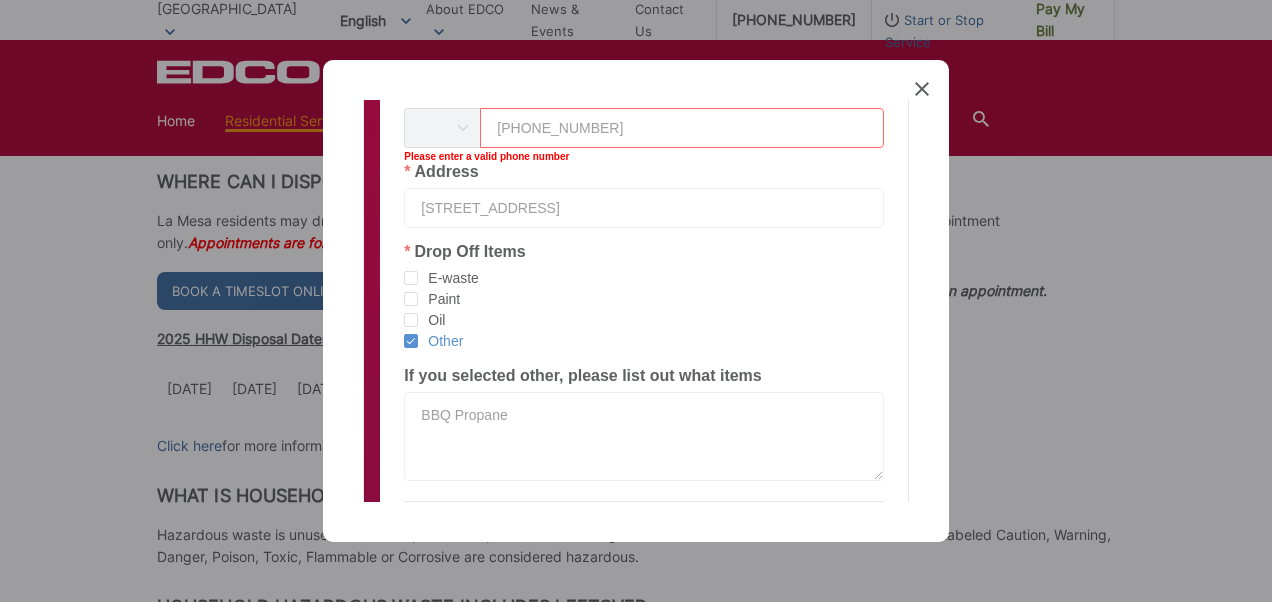 scroll, scrollTop: 505, scrollLeft: 0, axis: vertical 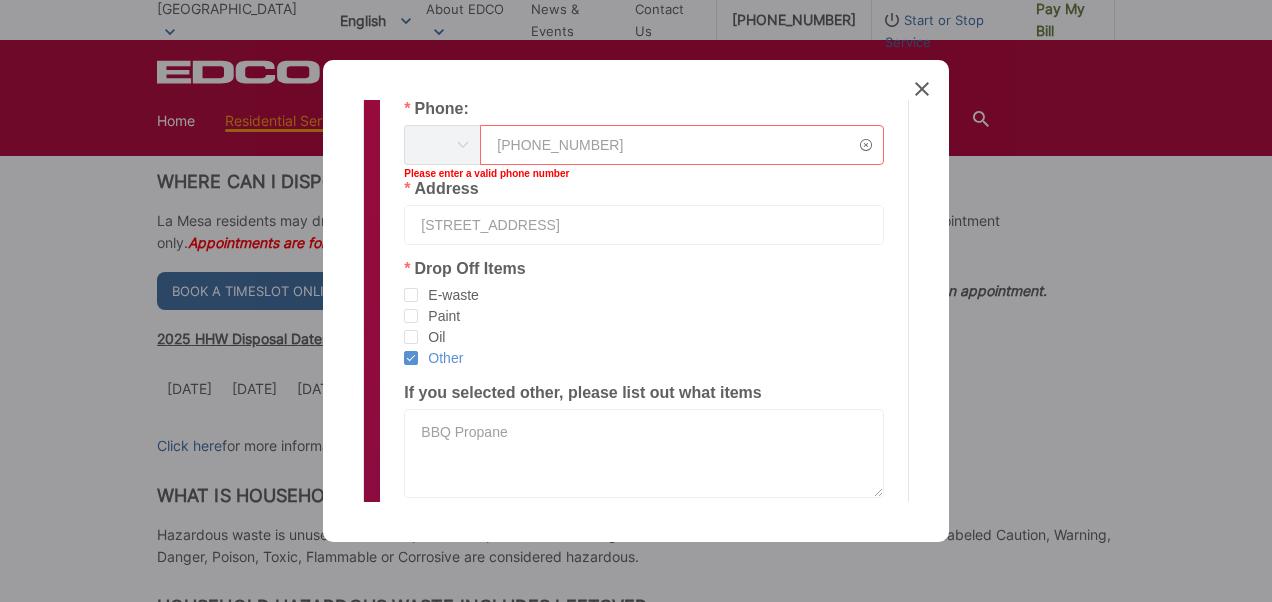 drag, startPoint x: 588, startPoint y: 132, endPoint x: 417, endPoint y: 116, distance: 171.7469 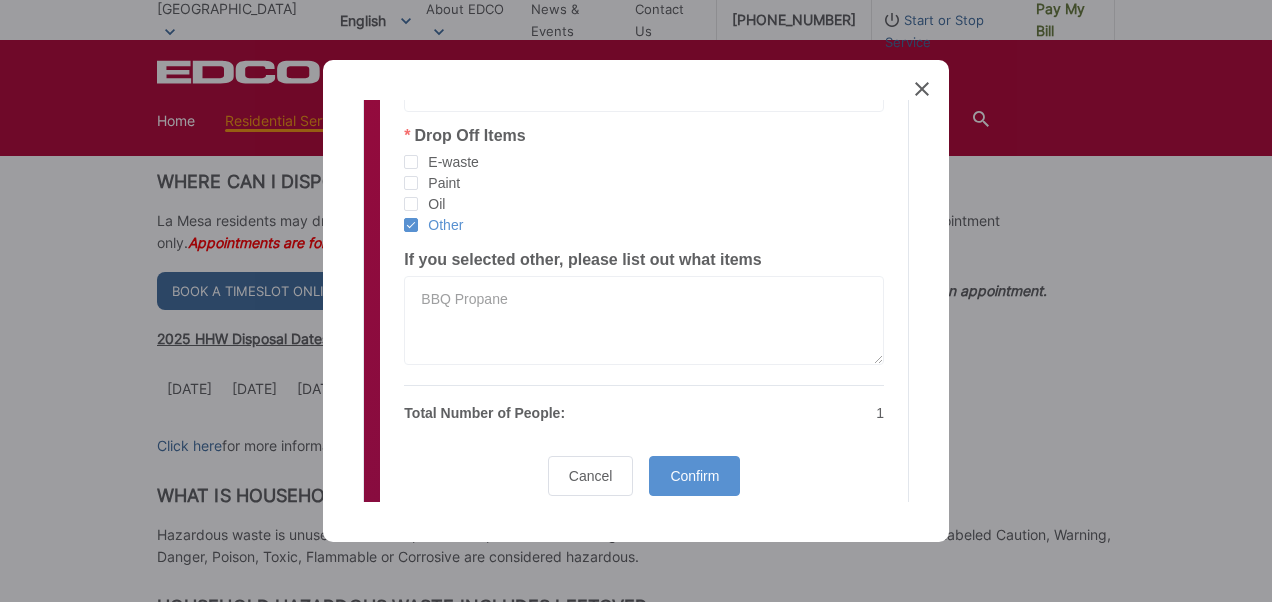 scroll, scrollTop: 710, scrollLeft: 0, axis: vertical 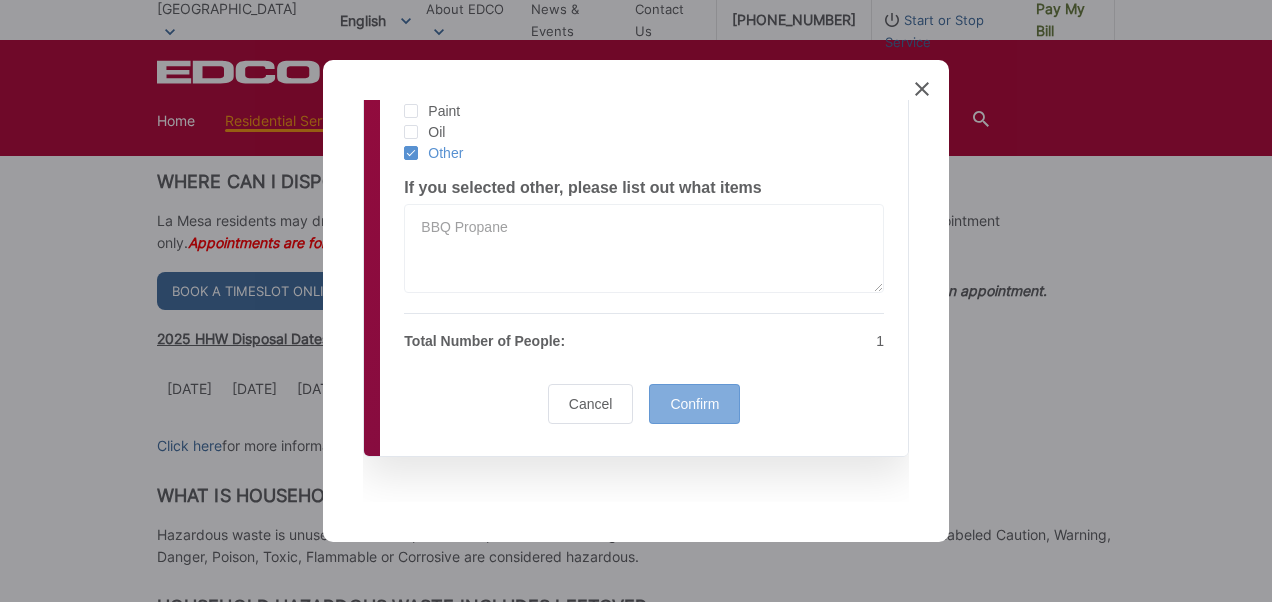 type on "6193035991" 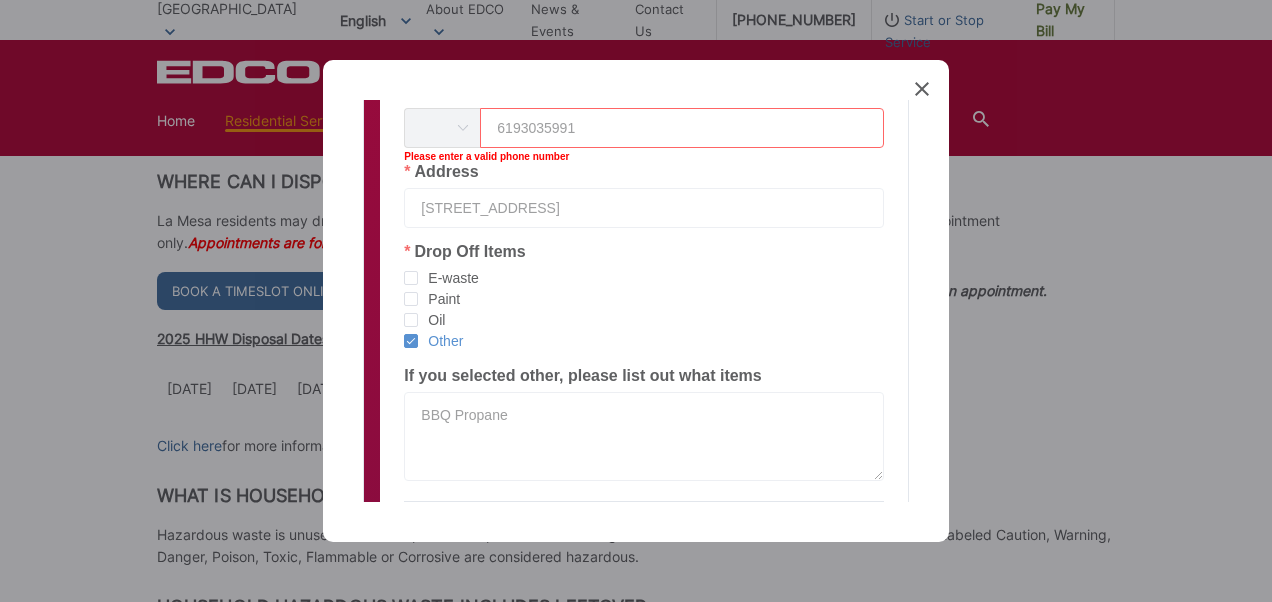 scroll, scrollTop: 505, scrollLeft: 0, axis: vertical 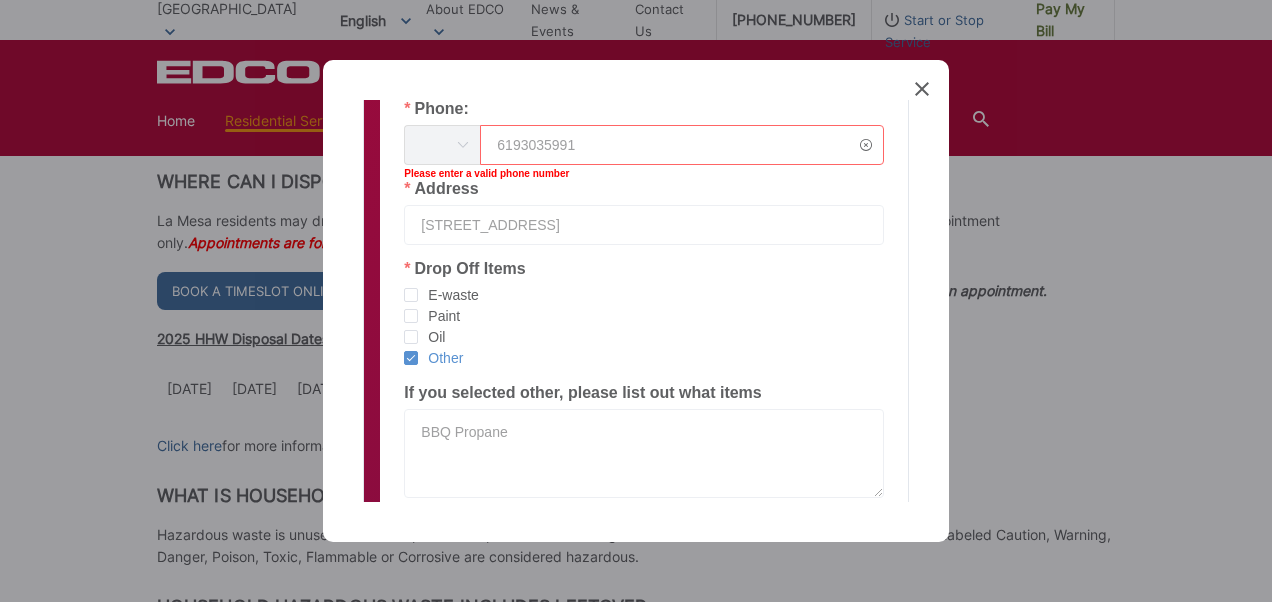 click at bounding box center [462, 145] 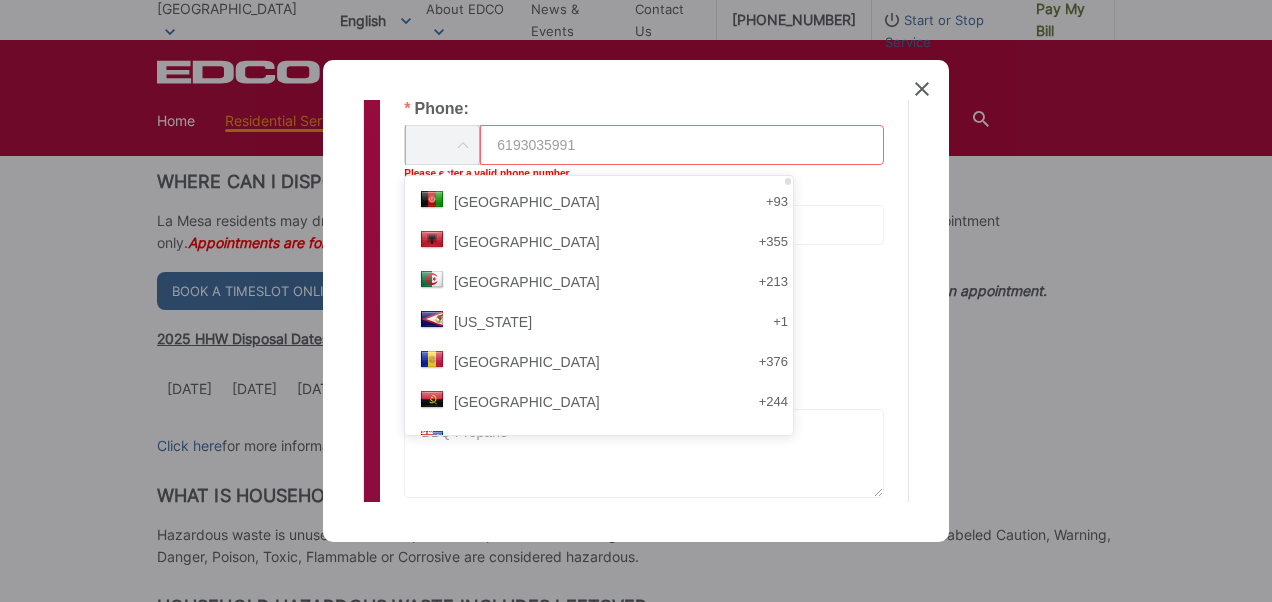 scroll, scrollTop: 4181, scrollLeft: 0, axis: vertical 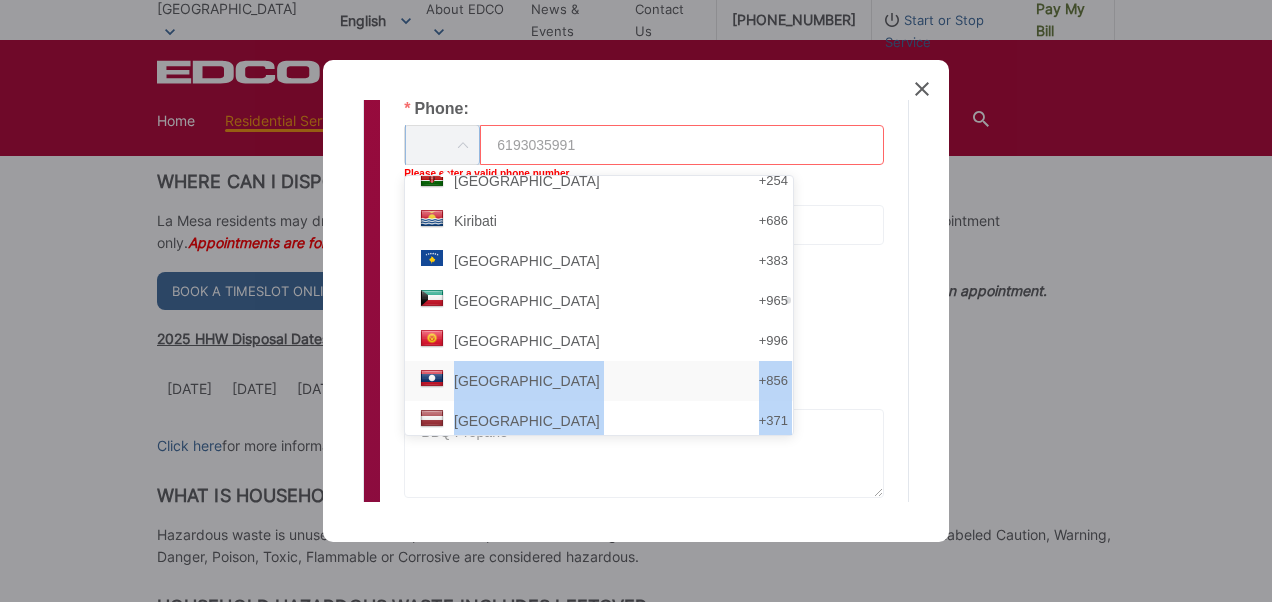 drag, startPoint x: 687, startPoint y: 300, endPoint x: 694, endPoint y: 375, distance: 75.32596 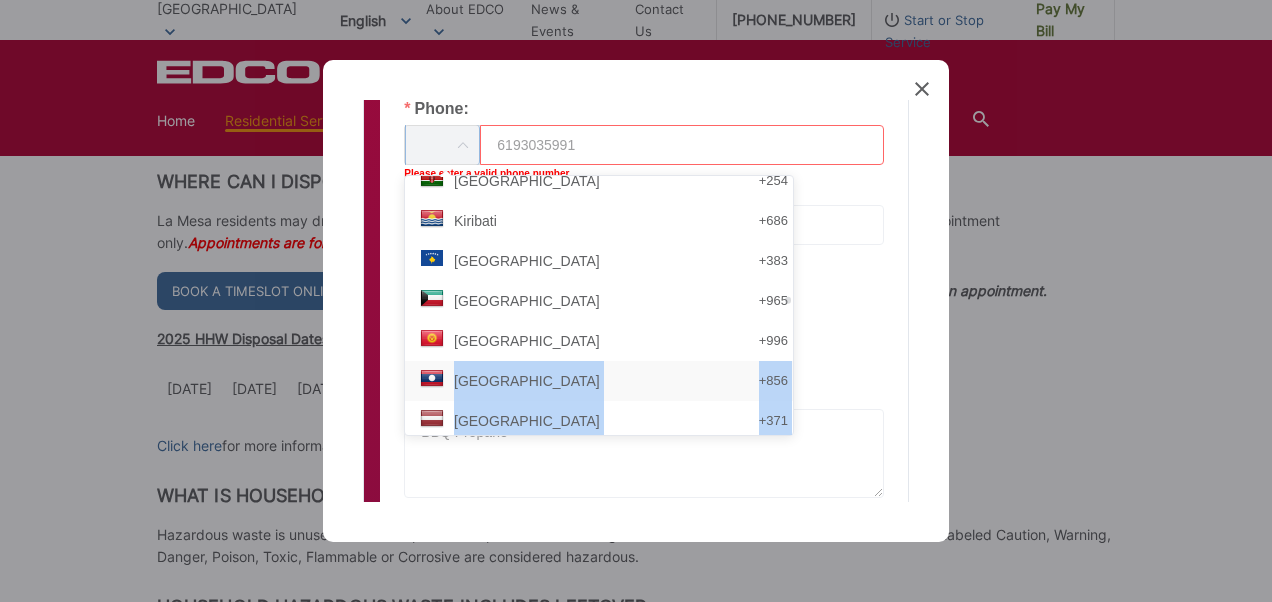 click on "Afghanistan   +93   Albania   +355   Algeria   +213   American Samoa   +1   Andorra   +376   Angola   +244   Anguilla   +1   Antigua and Barbuda   +1   Argentina   +54   Armenia   +374   Aruba   +297   Australia   +61   Austria   +43   Azerbaijan   +994   Bahamas   +1   Bahrain   +973   Bangladesh   +880   Barbados   +1   Belarus   +375   Belgium   +32   Belize   +501   Benin   +229   Bermuda   +1   Bhutan   +975   Bolivia   +591   Bosnia and Herzegovina   +387   Botswana   +267   Brazil   +55   British Virgin Islands   +1   Brunei   +673   Bulgaria   +359   Burkina Faso   +226   Burundi   +257   Cambodia   +855   Cameroon   +237   Canada   +1   Cape Verde   +238   Cayman Islands   +1   Central African Republic   +236   Chad   +235   Chile   +56   China   +86   Colombia   +57   Comoros   +269   Congo (DRC)   +243   Congo (Republic)   +242   Cook Islands   +682   Costa Rica   +506   Cote D'Ivoire   +225   Croatia   +385   Cuba   +53   Cyprus   +357   Czech Republic   +420   Denmark   +45   Djibouti   +253" at bounding box center (599, 305) 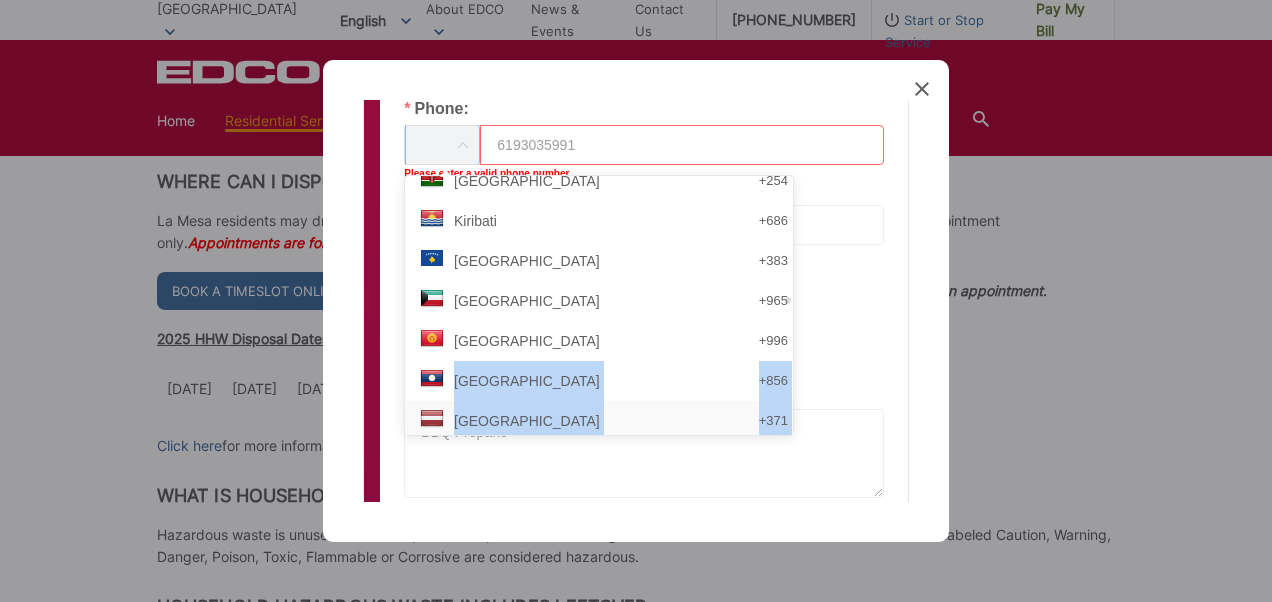 drag, startPoint x: 694, startPoint y: 375, endPoint x: 686, endPoint y: 422, distance: 47.67599 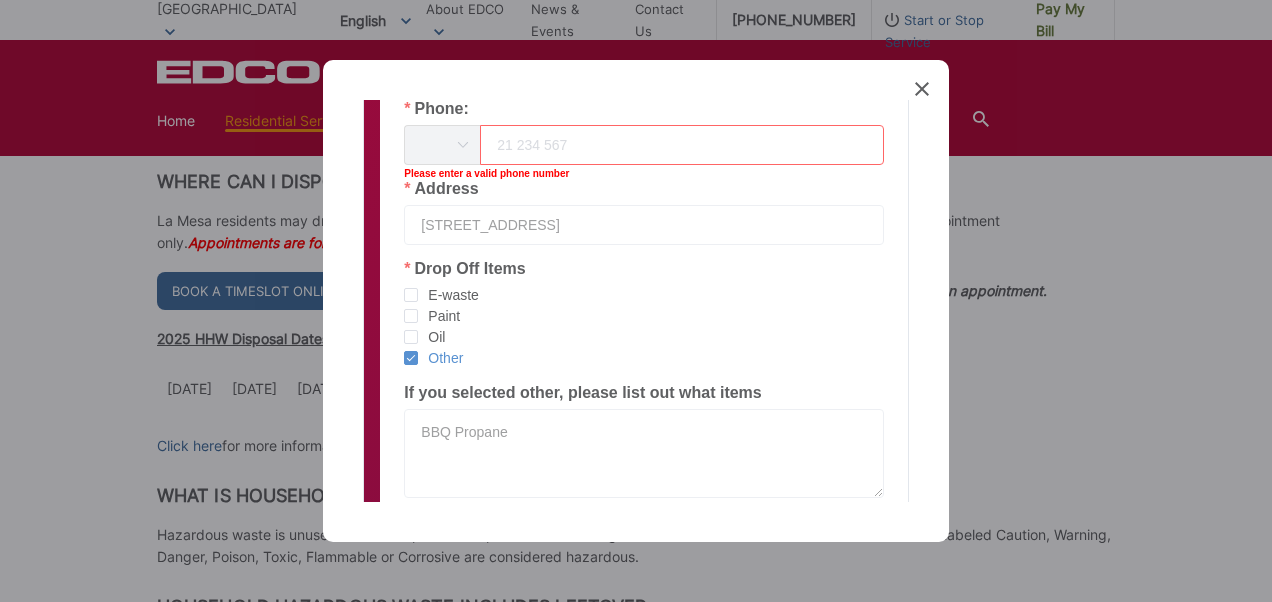 scroll, scrollTop: 4187, scrollLeft: 0, axis: vertical 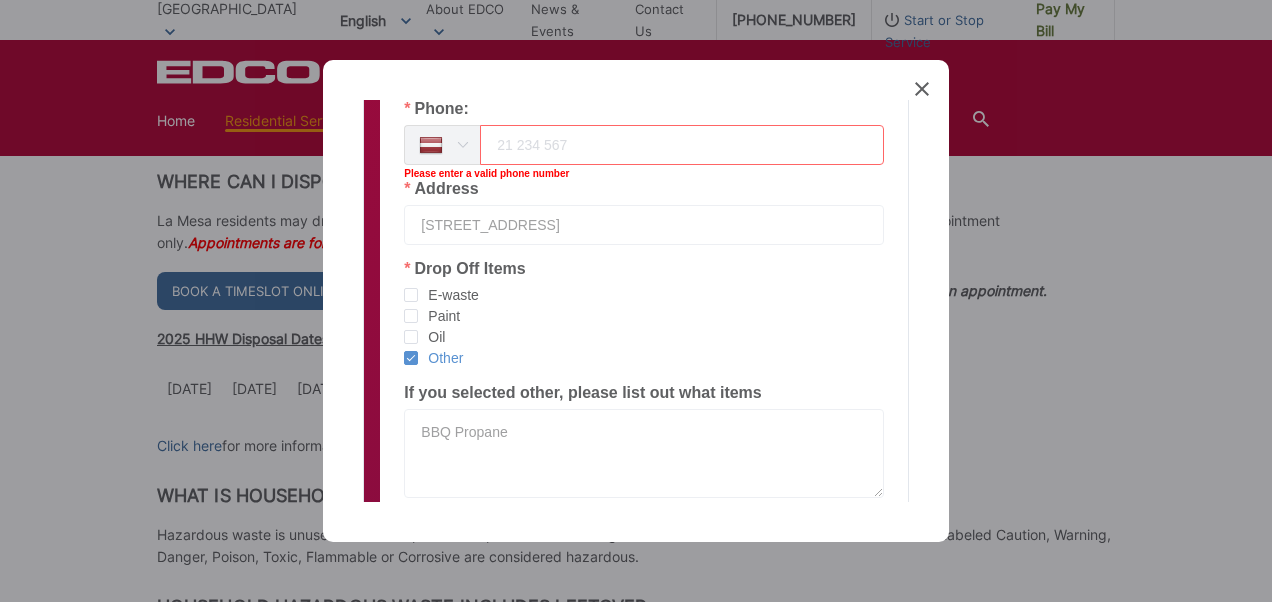 click at bounding box center (462, 145) 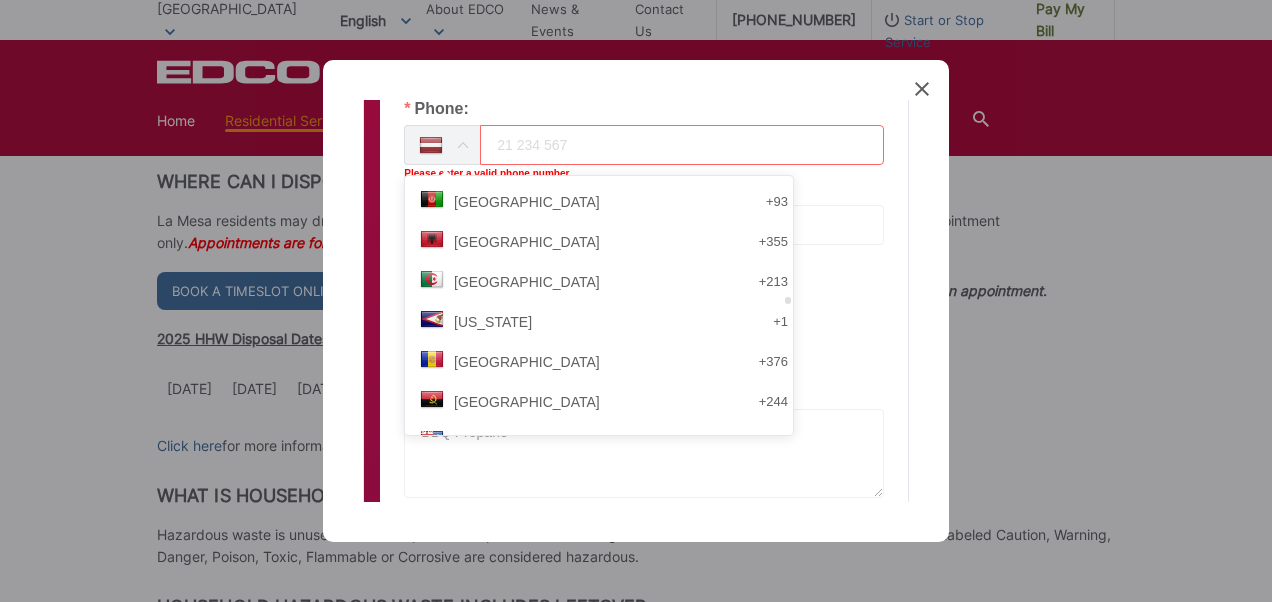 scroll, scrollTop: 4187, scrollLeft: 0, axis: vertical 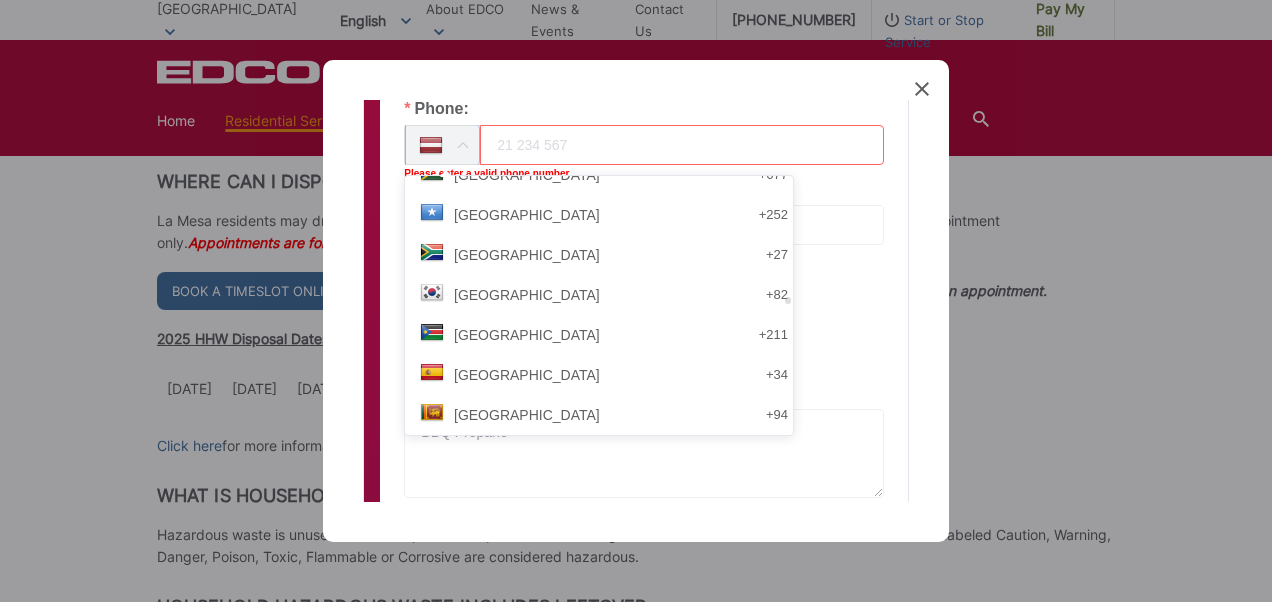 click at bounding box center (788, 305) 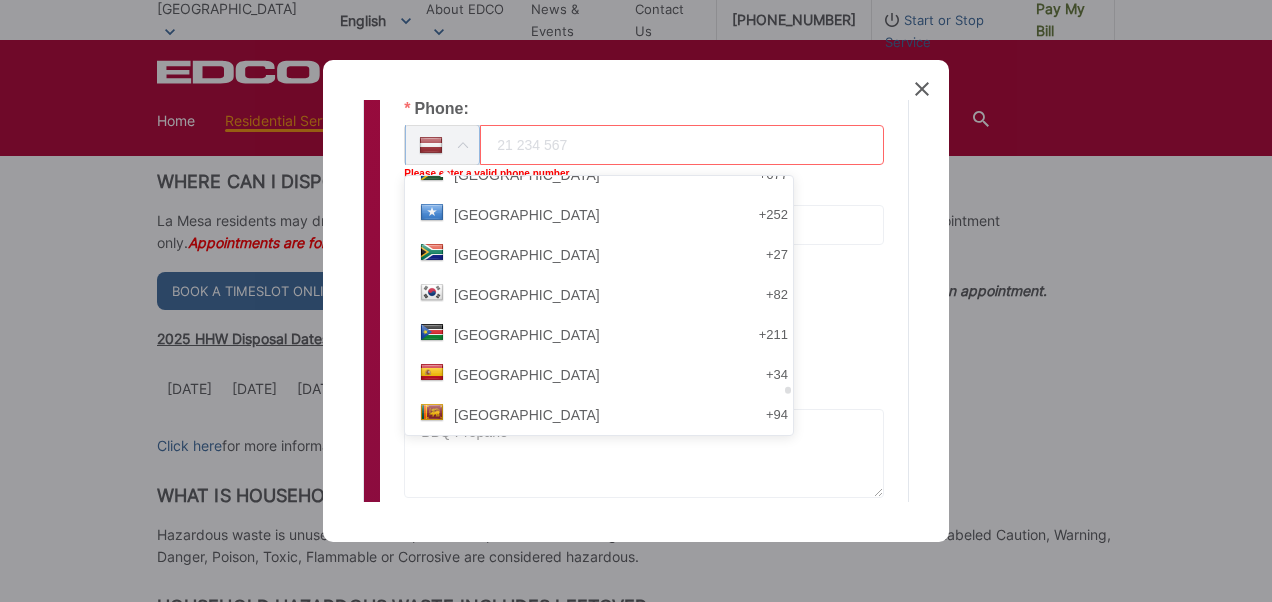 click at bounding box center (788, 390) 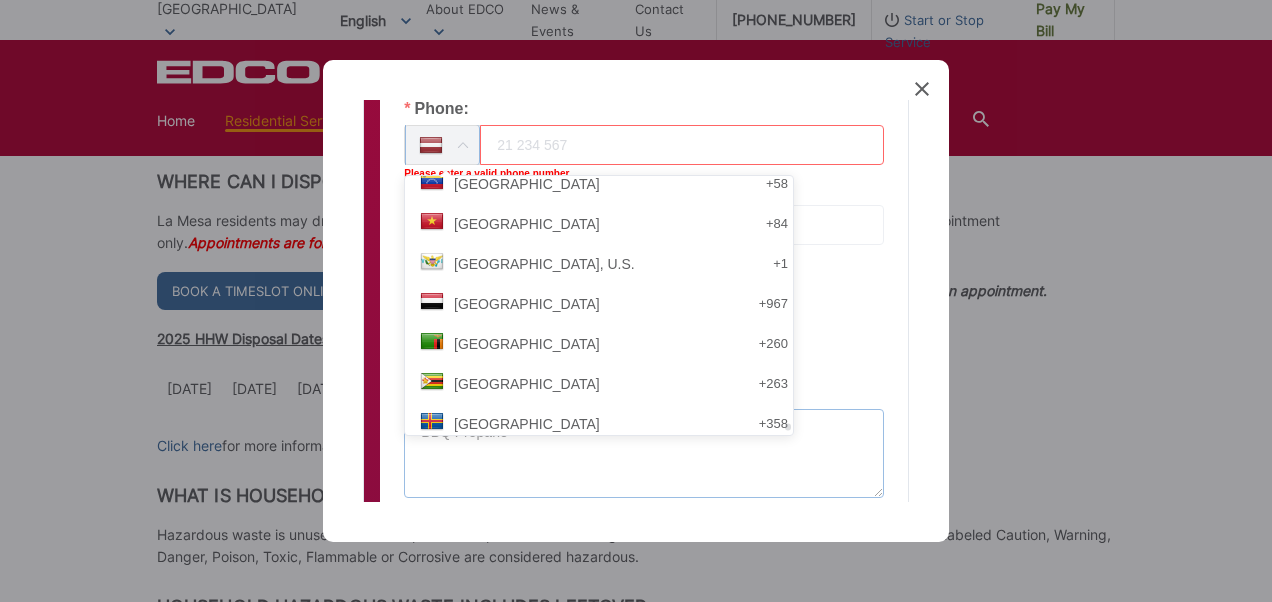 scroll, scrollTop: 8606, scrollLeft: 0, axis: vertical 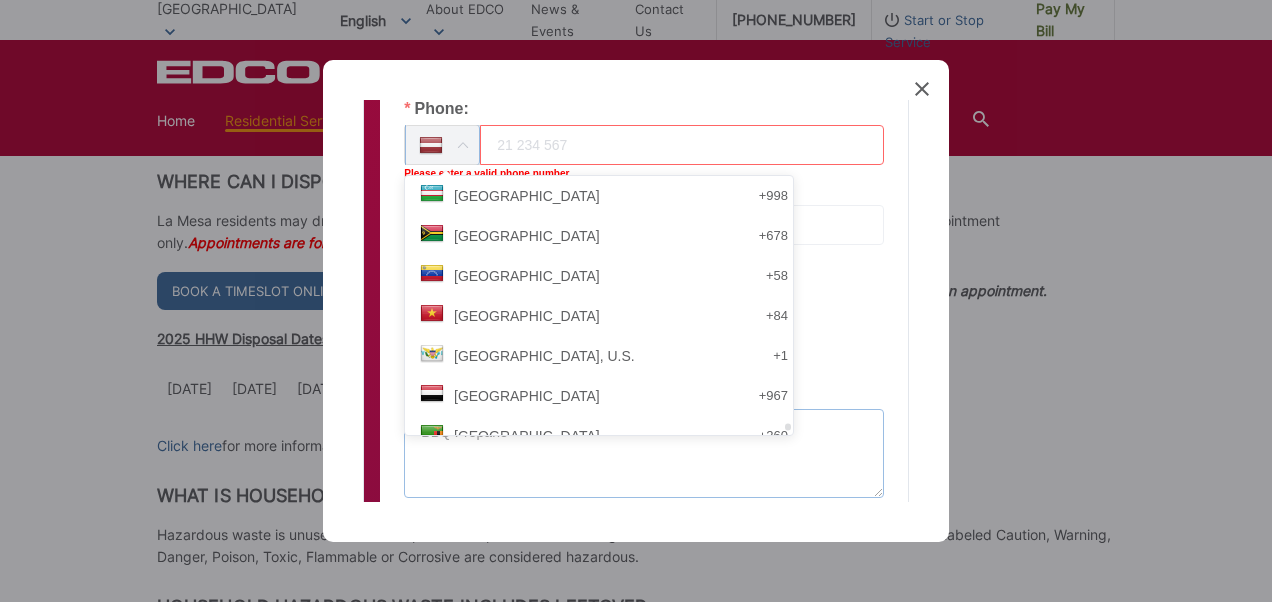 drag, startPoint x: 689, startPoint y: 392, endPoint x: 698, endPoint y: 428, distance: 37.107952 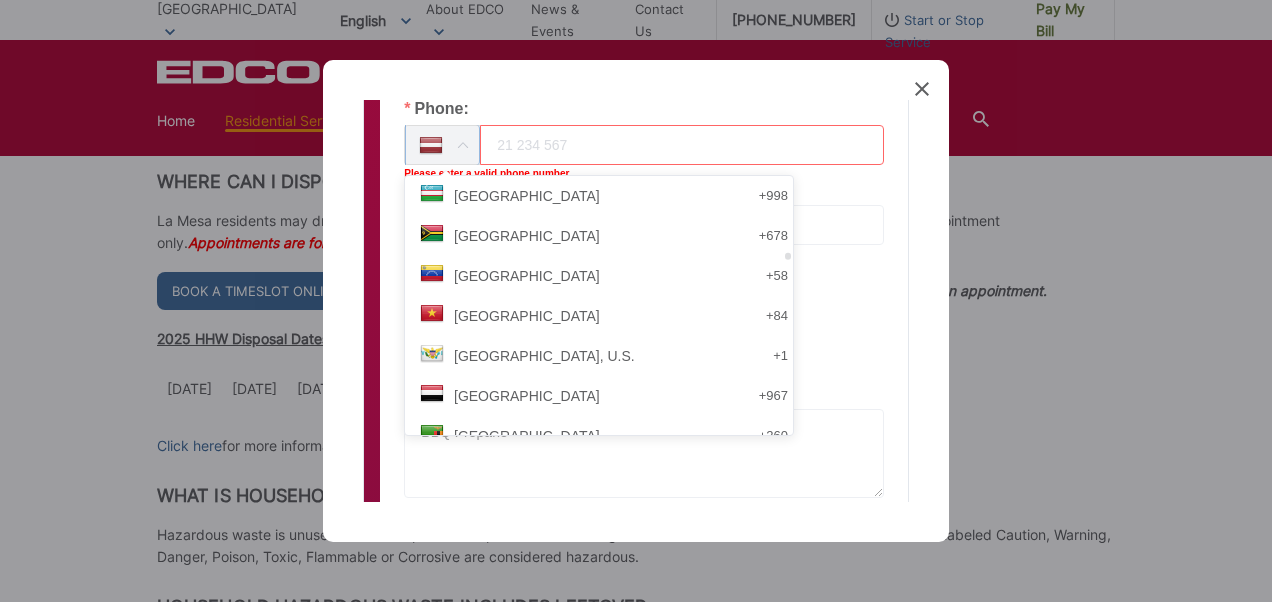 scroll, scrollTop: 2632, scrollLeft: 0, axis: vertical 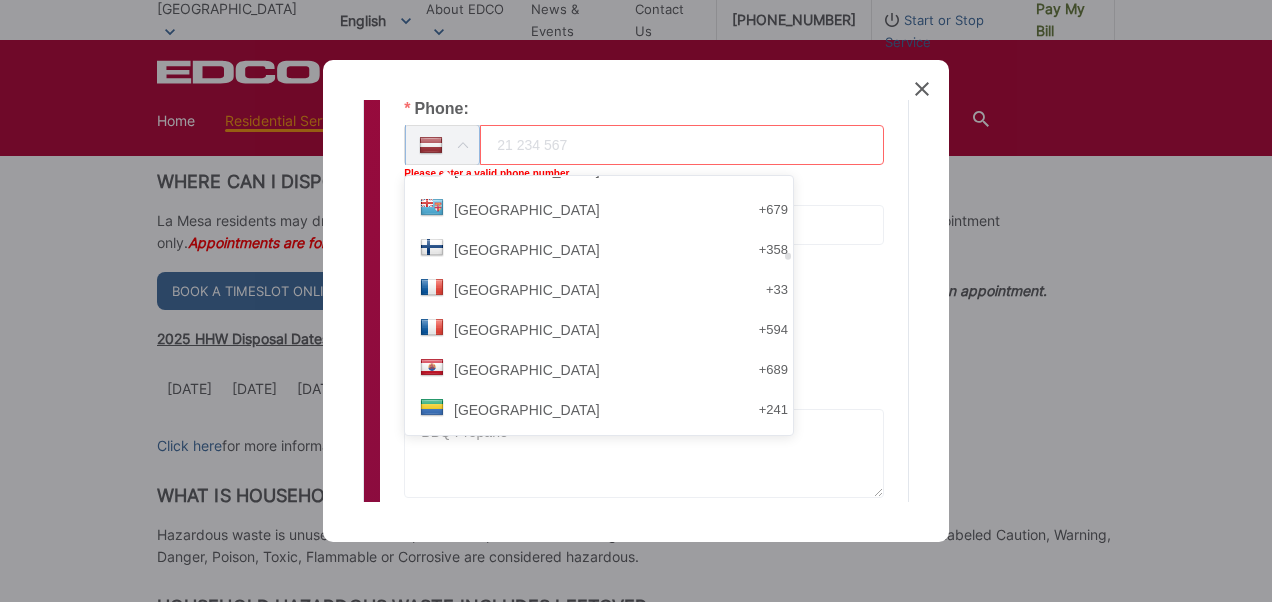 click at bounding box center [788, 305] 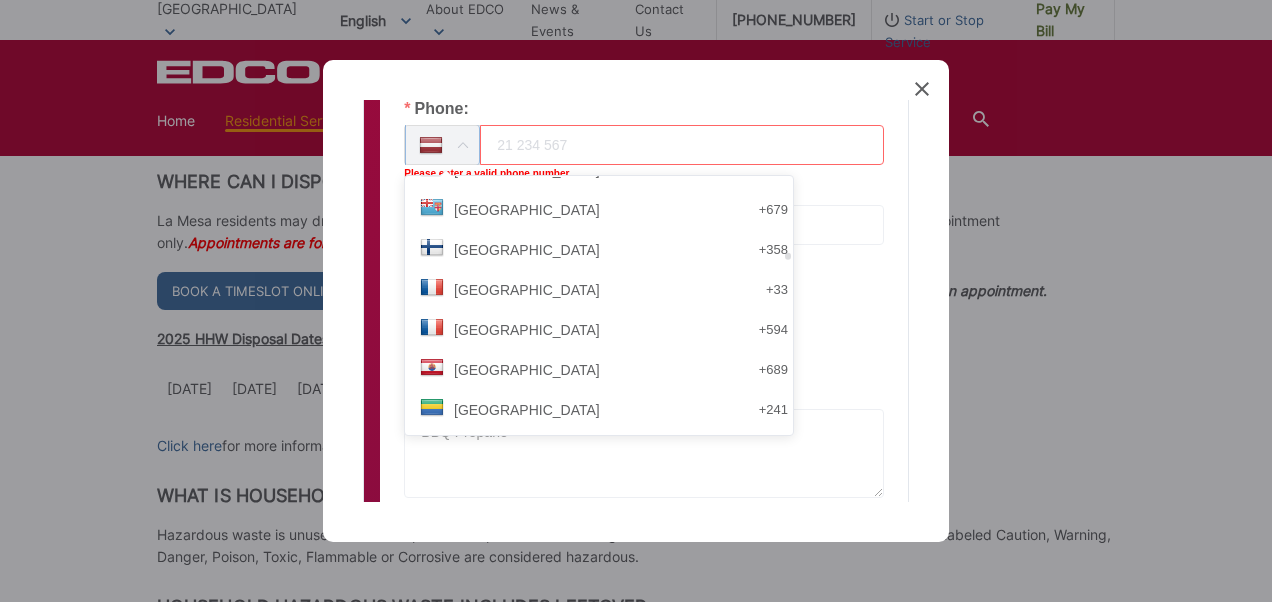 click at bounding box center [788, 256] 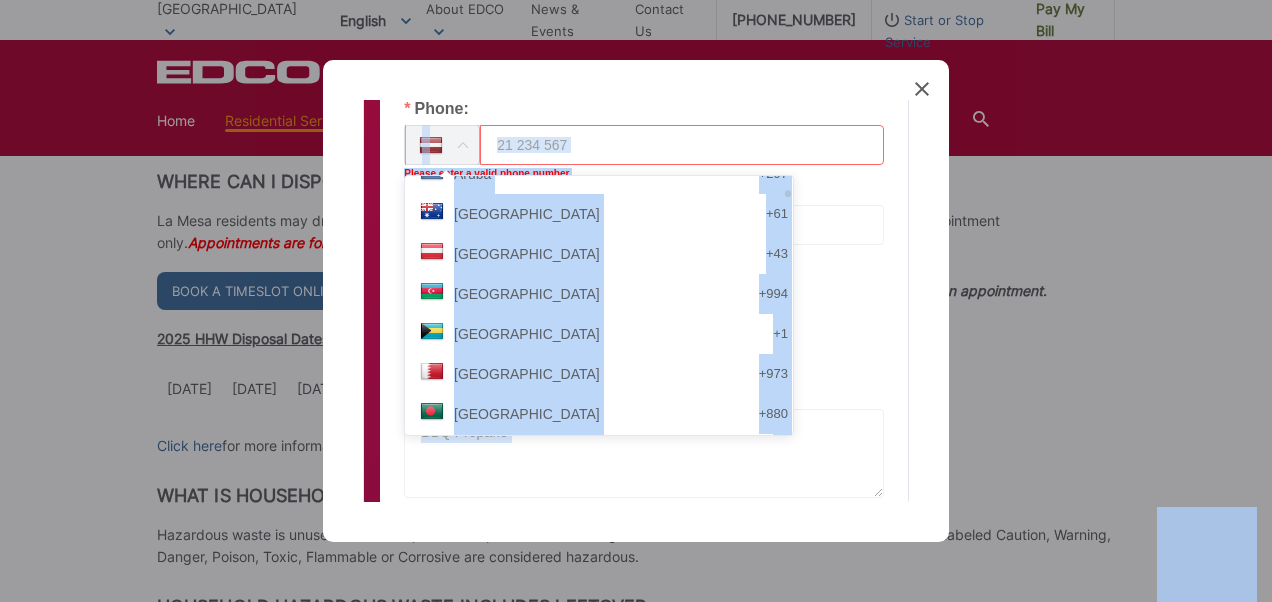 drag, startPoint x: 691, startPoint y: 252, endPoint x: 701, endPoint y: 150, distance: 102.48902 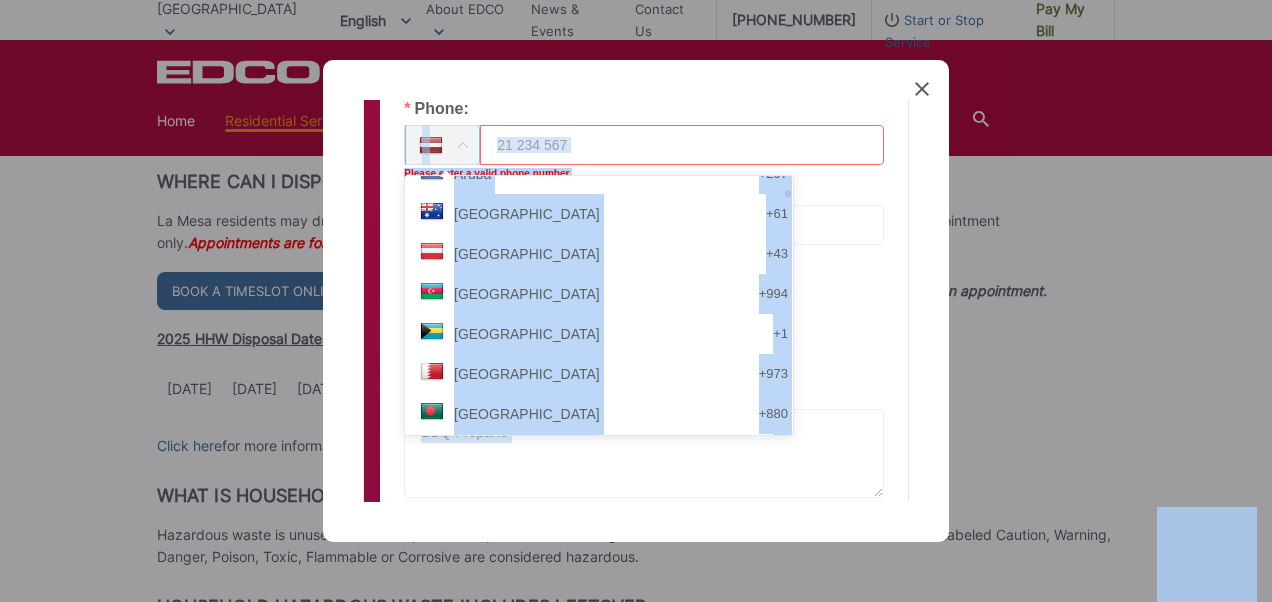 click on "Home
Back
Home
Residential Services
Overview
Curbside Pickup
Recycling
Organic Recycling
Trash
Household Hazardous Waste
Bulky Item Pickup
Discounts
Dumpster Service
Temporary Dumpster
Roll-Off Boxes
Storage Containers
Apartments & Condos
Recycling
Organic Recycling
Trash
Commercial Services
Overview
Commercial Services
Recycling
Organic Recycling
Trash
Roll-Off Boxes
Forklift Maintenance
Construction & Demolition" at bounding box center (636, -59) 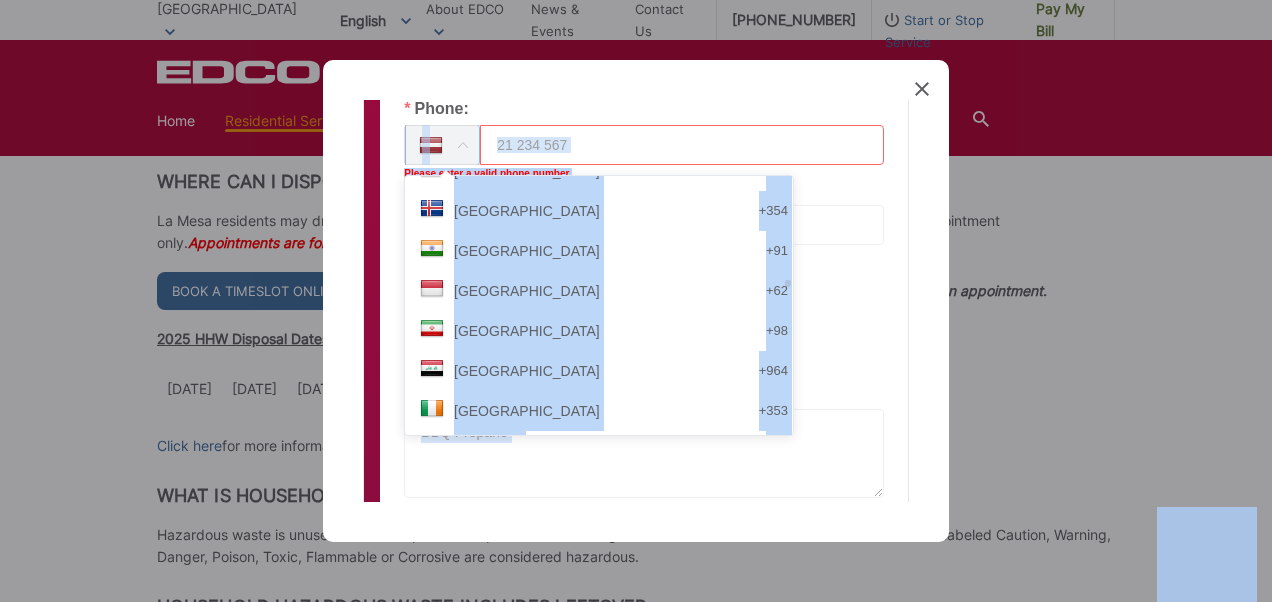 scroll, scrollTop: 3556, scrollLeft: 0, axis: vertical 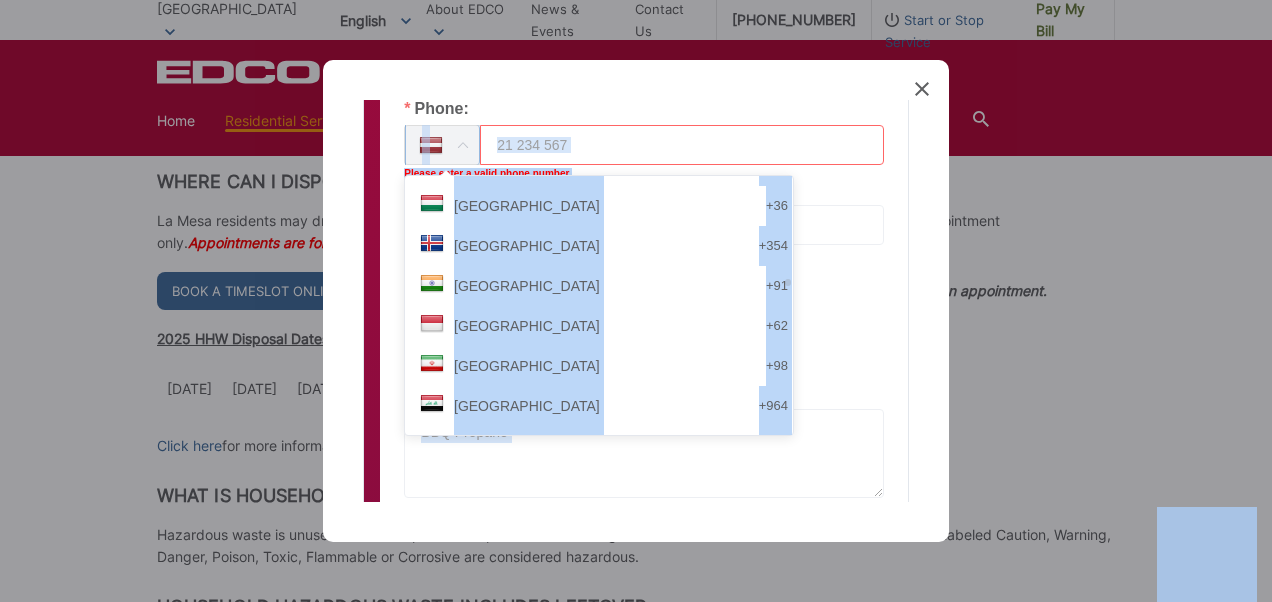 click on "E-waste" at bounding box center [644, 295] 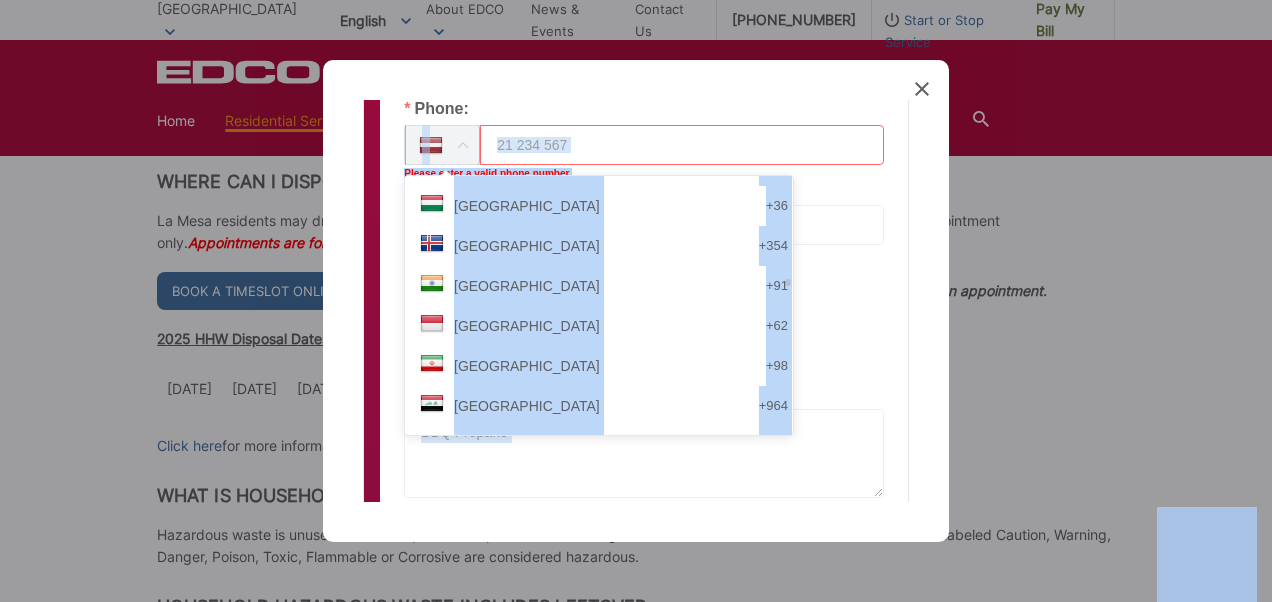 click on "E-waste" at bounding box center [418, 288] 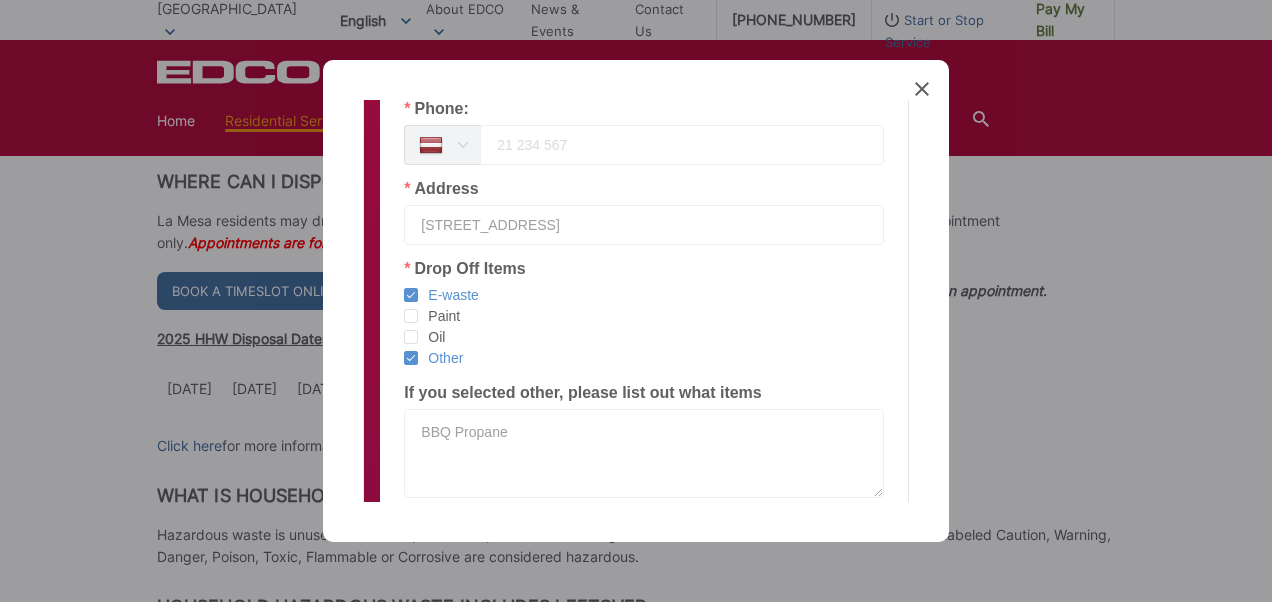 click on "Phone:" at bounding box center (644, 133) 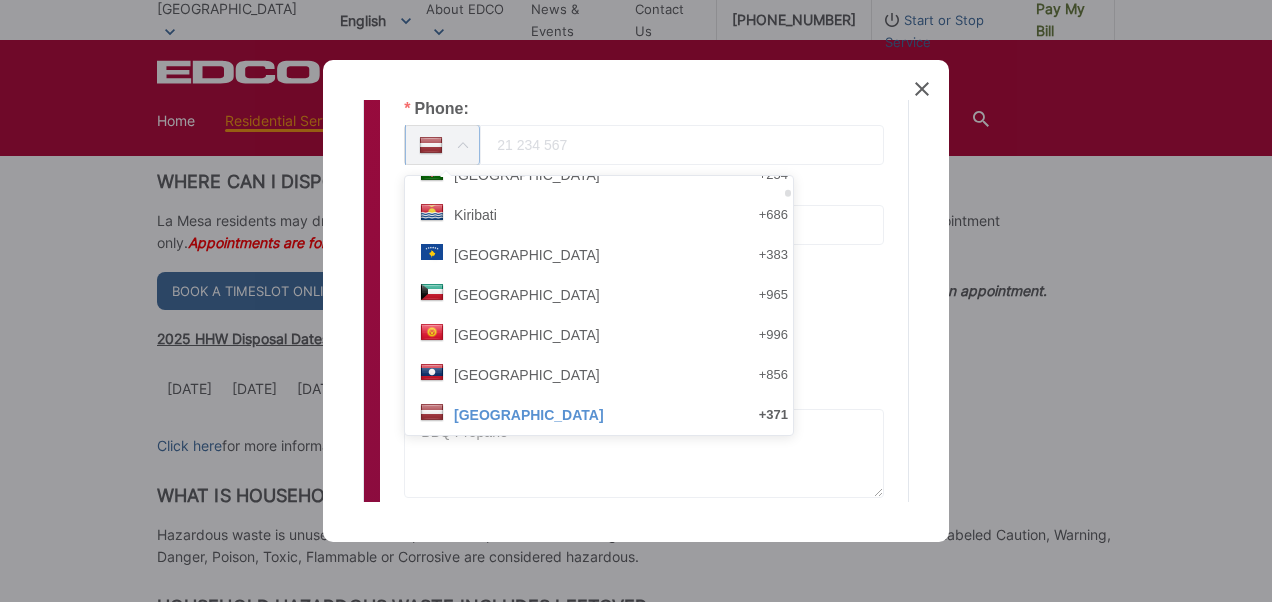 scroll, scrollTop: 416, scrollLeft: 0, axis: vertical 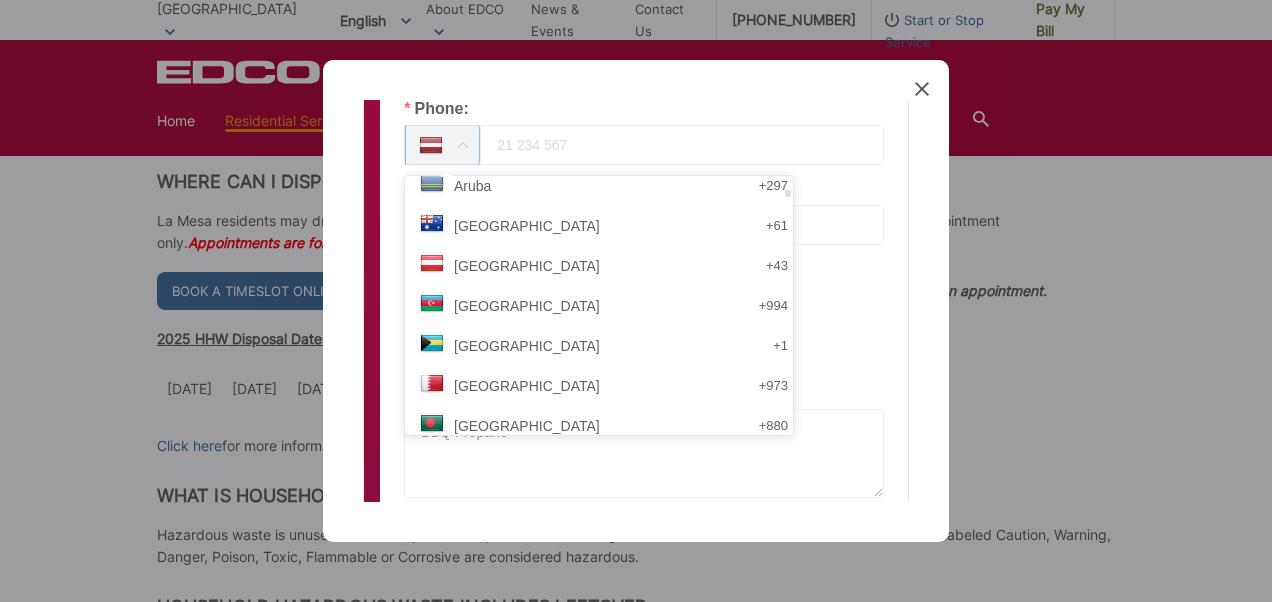 click at bounding box center [788, 305] 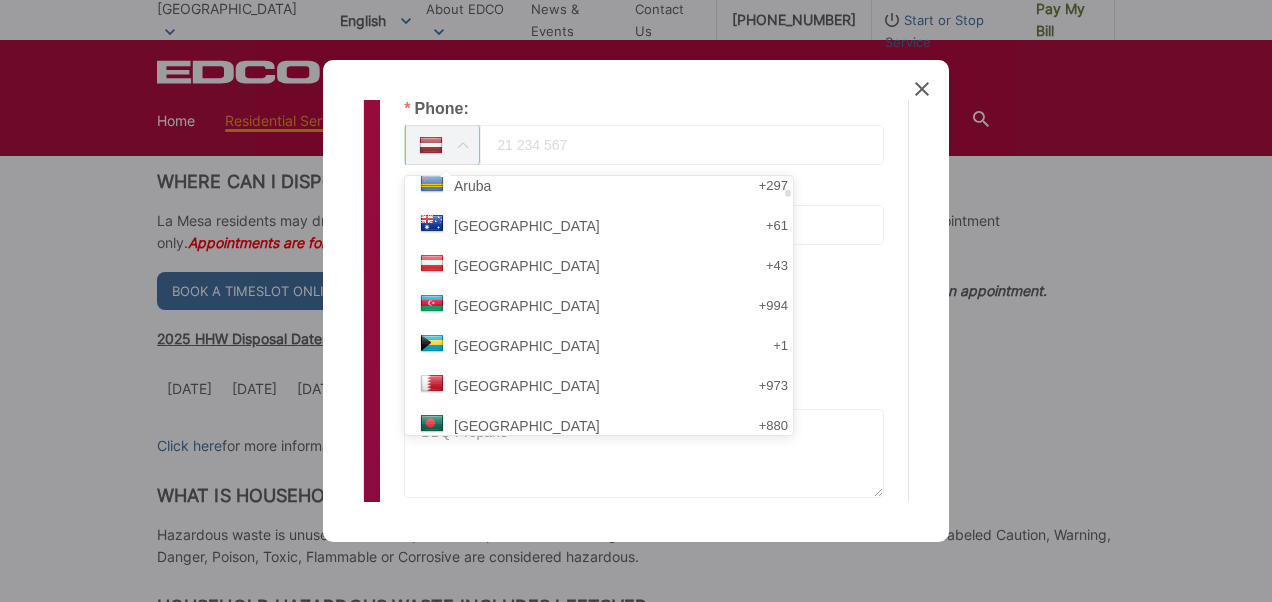 click at bounding box center [788, 193] 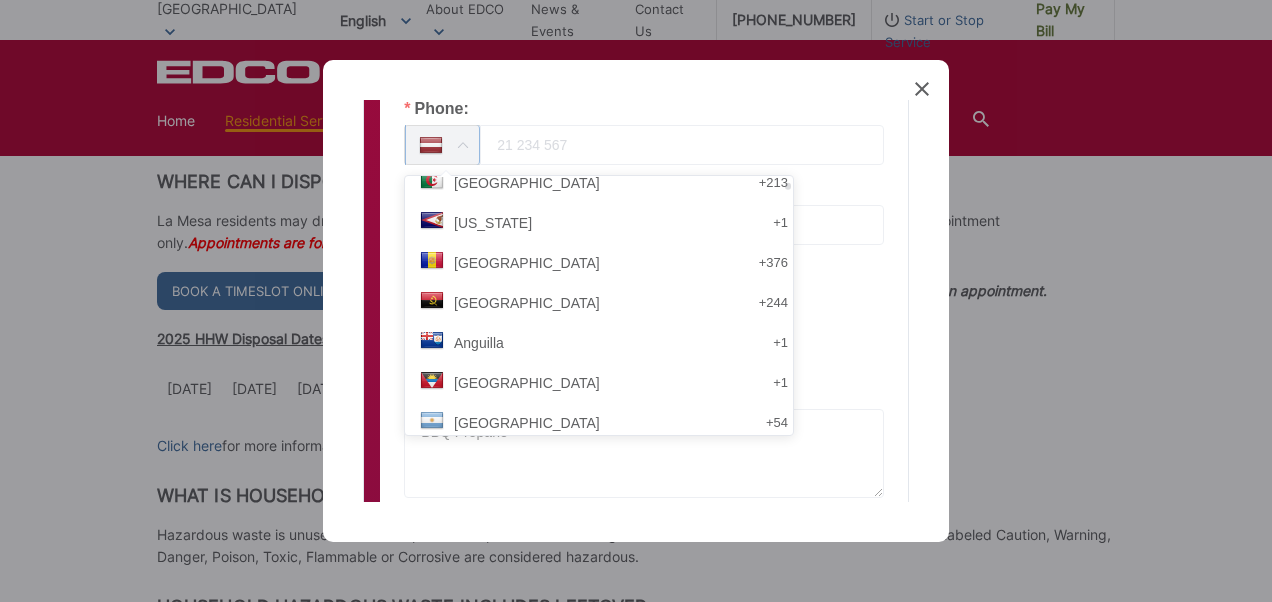 scroll, scrollTop: 0, scrollLeft: 0, axis: both 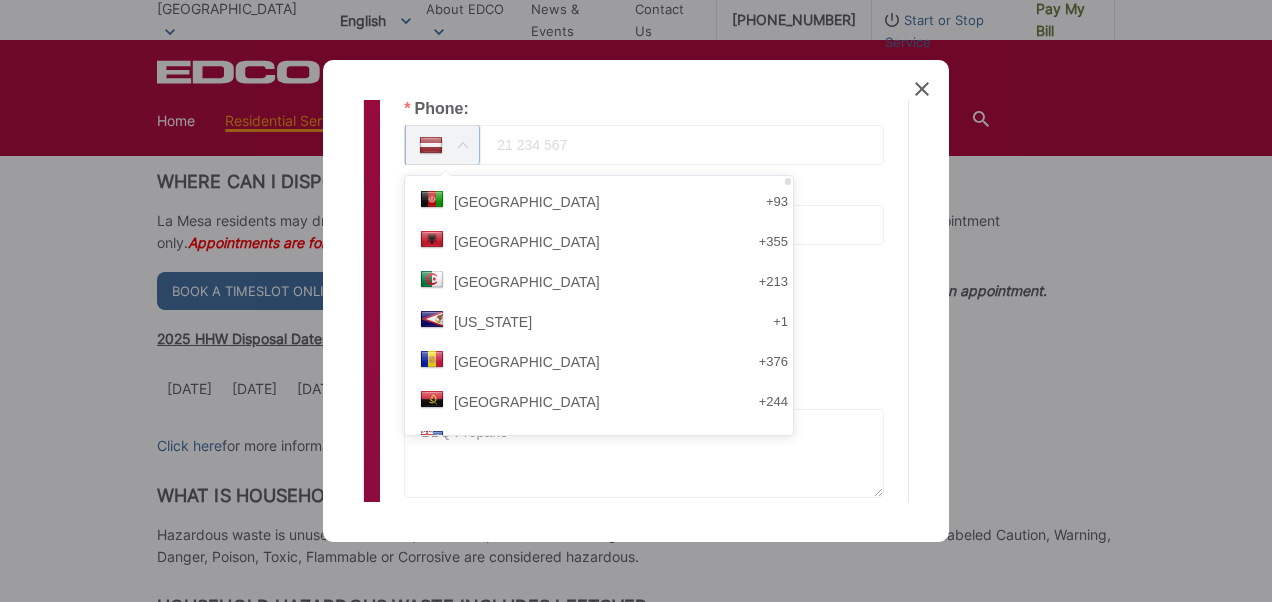 drag, startPoint x: 691, startPoint y: 193, endPoint x: 703, endPoint y: 160, distance: 35.1141 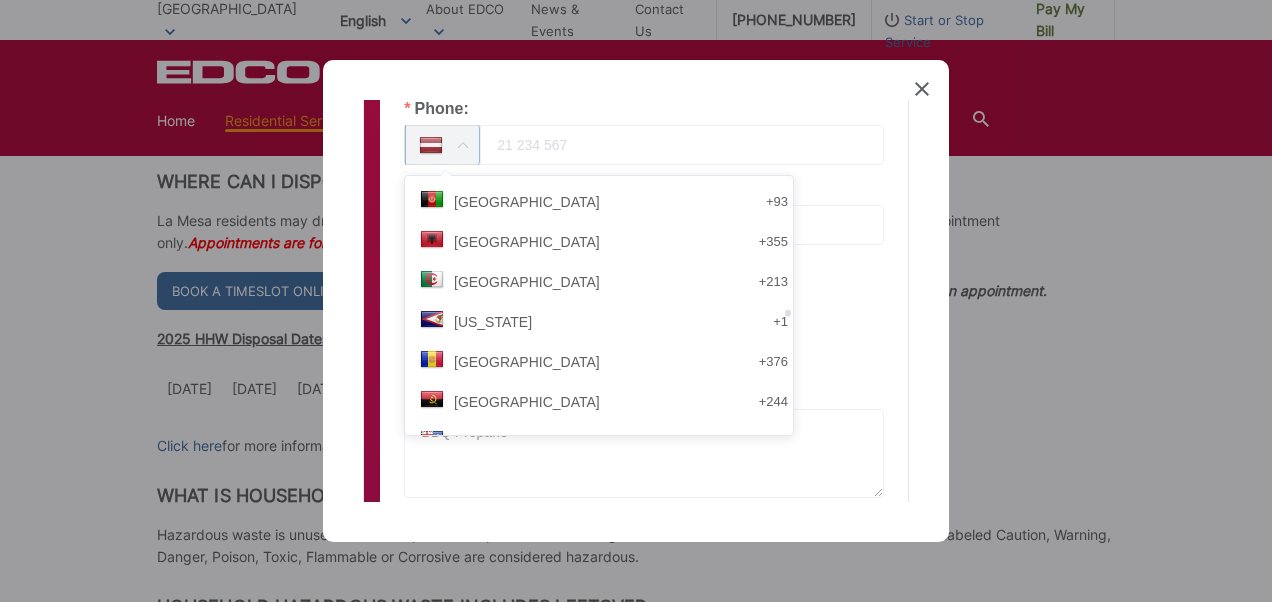 scroll, scrollTop: 4638, scrollLeft: 0, axis: vertical 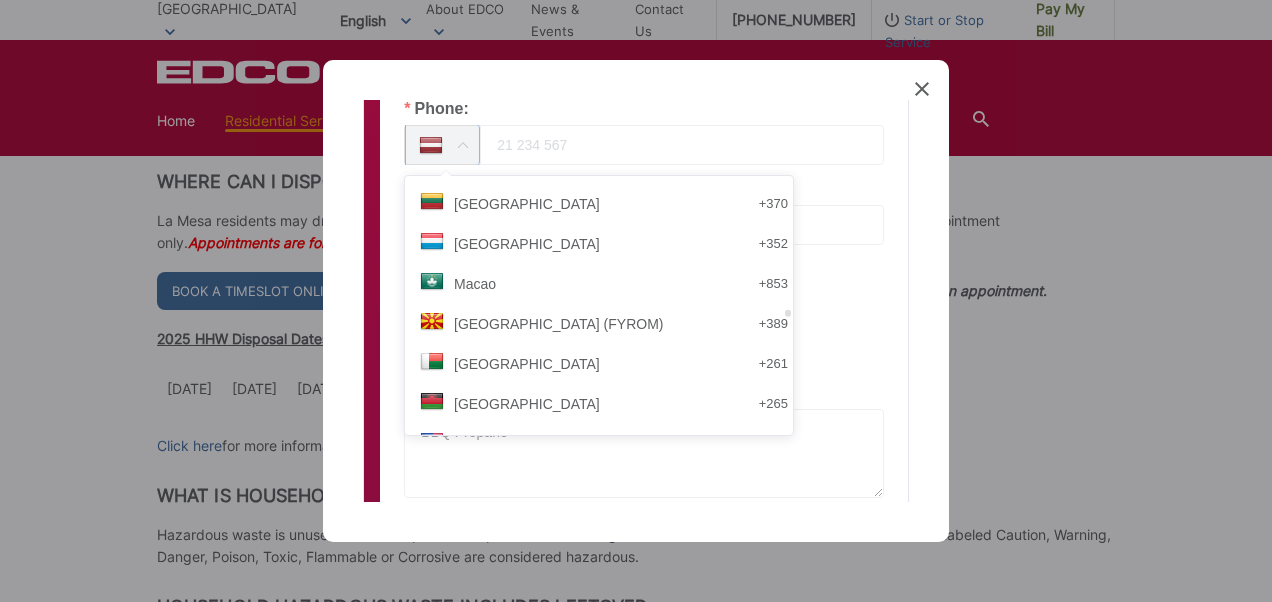 click at bounding box center [788, 305] 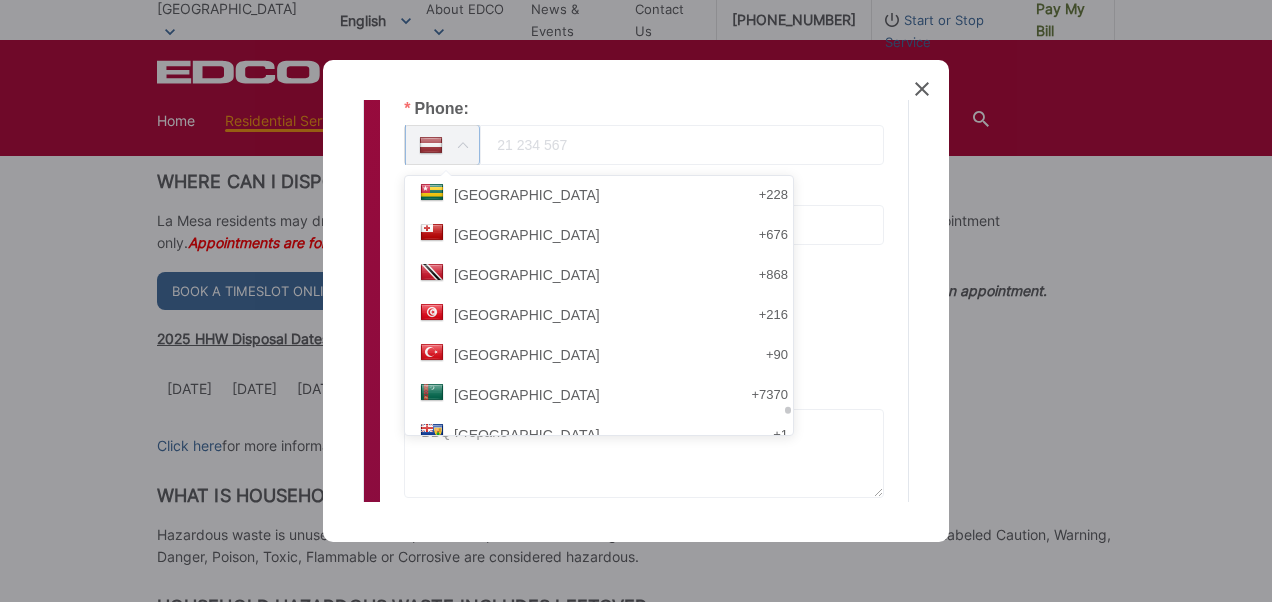 scroll, scrollTop: 8293, scrollLeft: 0, axis: vertical 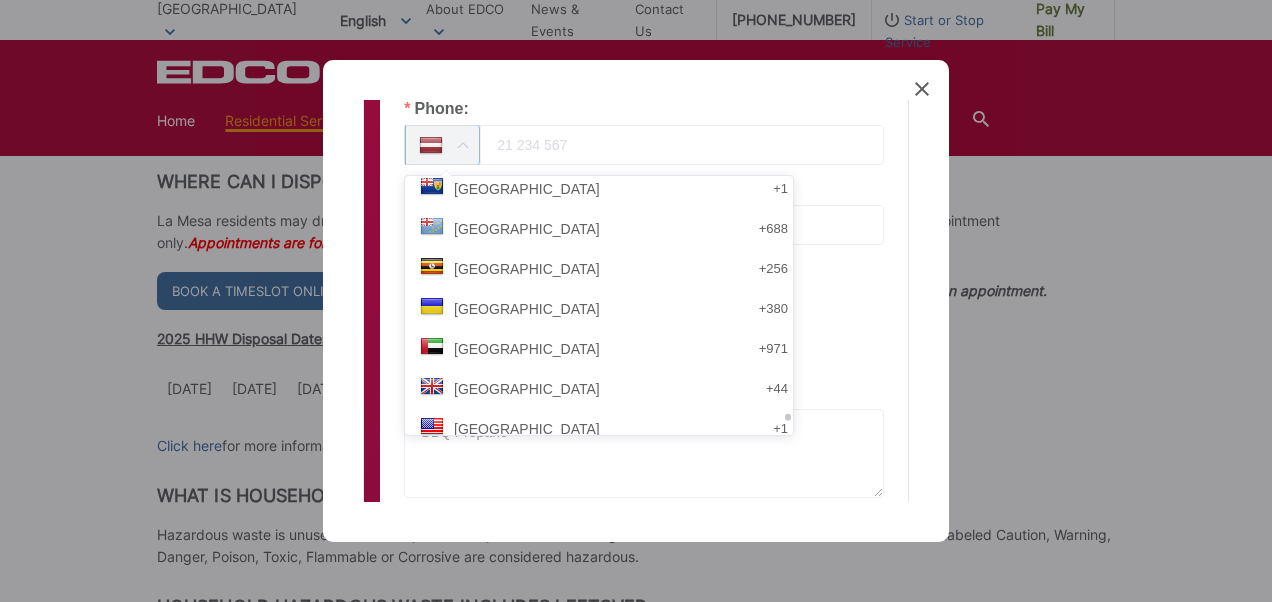 drag, startPoint x: 691, startPoint y: 313, endPoint x: 691, endPoint y: 417, distance: 104 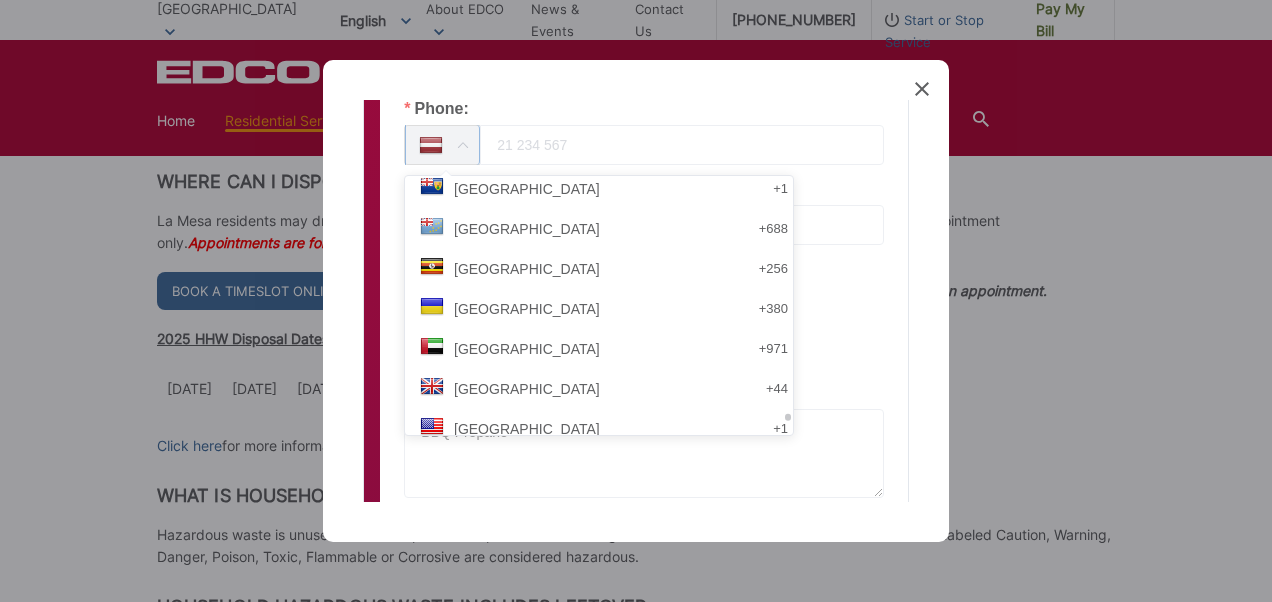 click at bounding box center [788, 417] 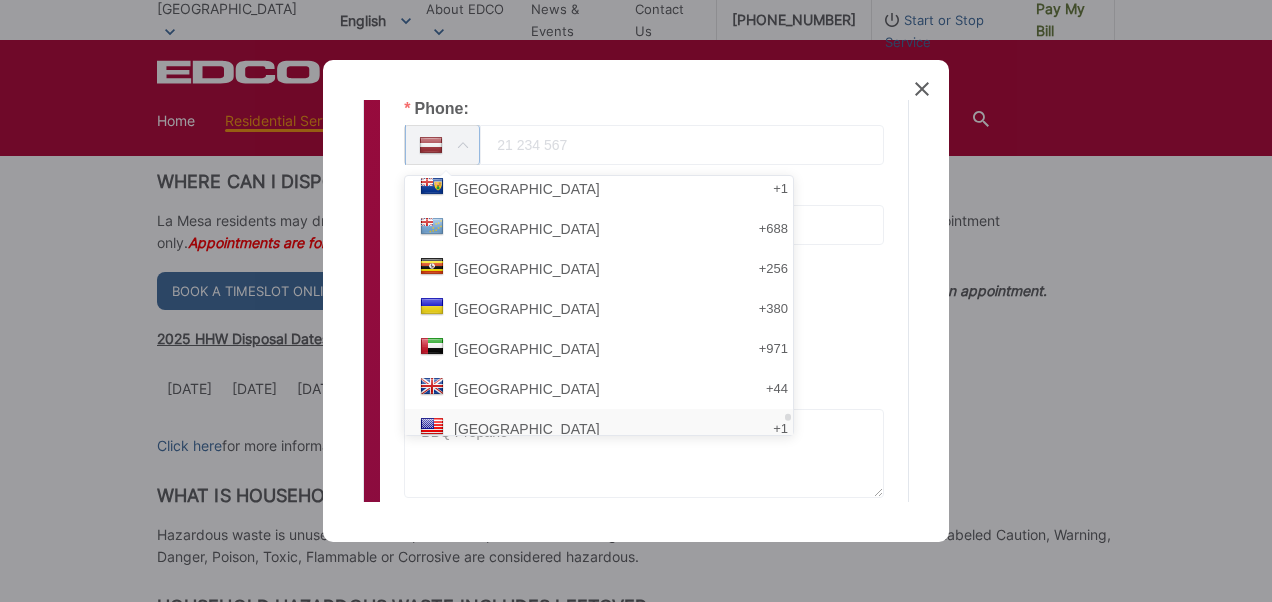 click on "United States" at bounding box center (527, 429) 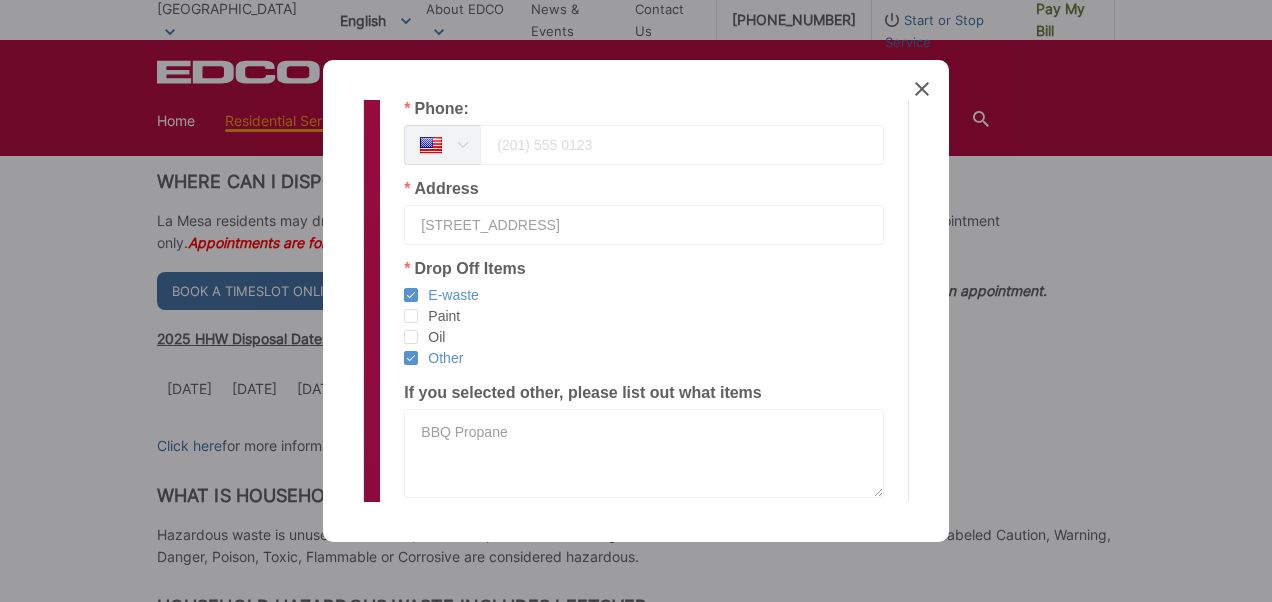 scroll, scrollTop: 8307, scrollLeft: 0, axis: vertical 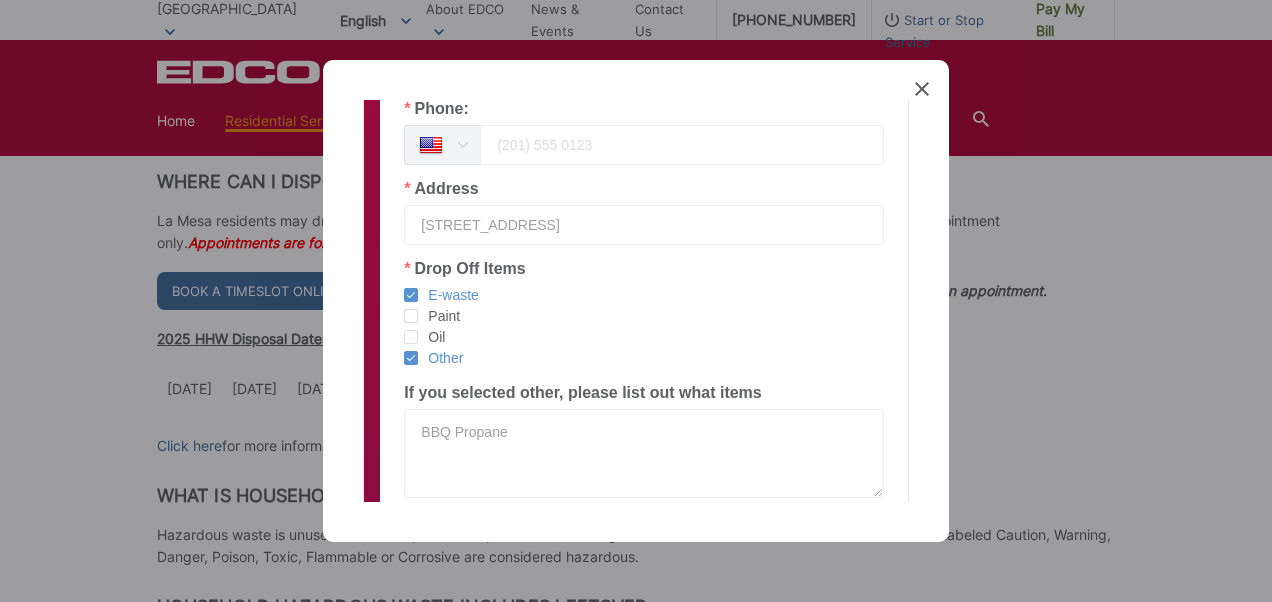 click at bounding box center (682, 145) 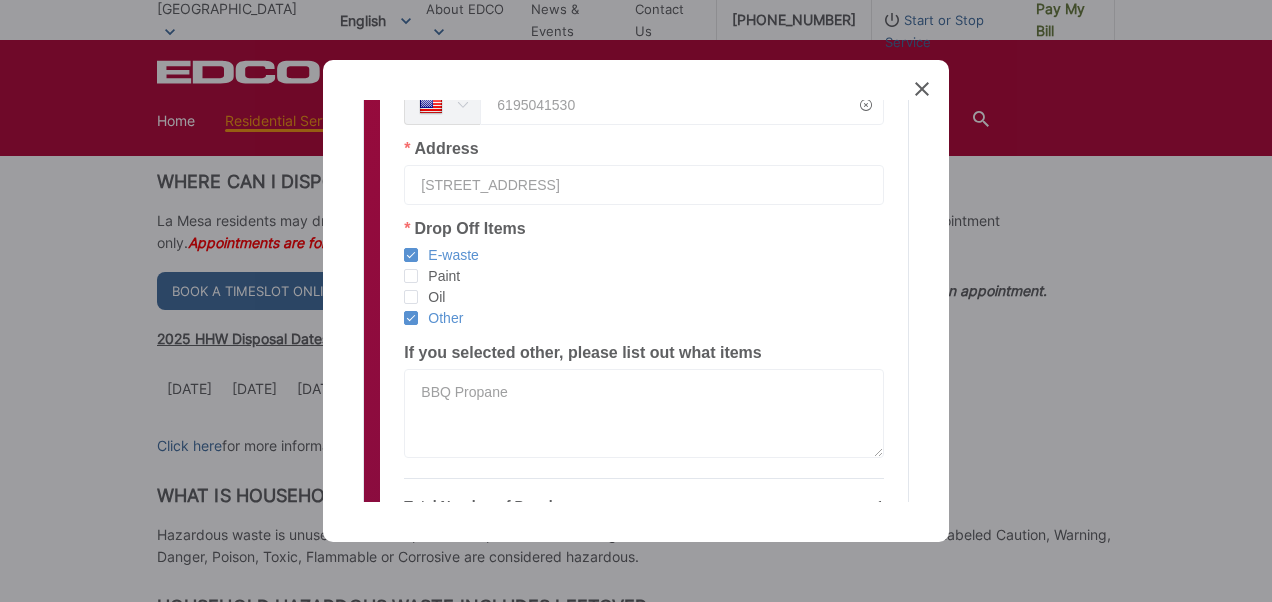 scroll, scrollTop: 710, scrollLeft: 0, axis: vertical 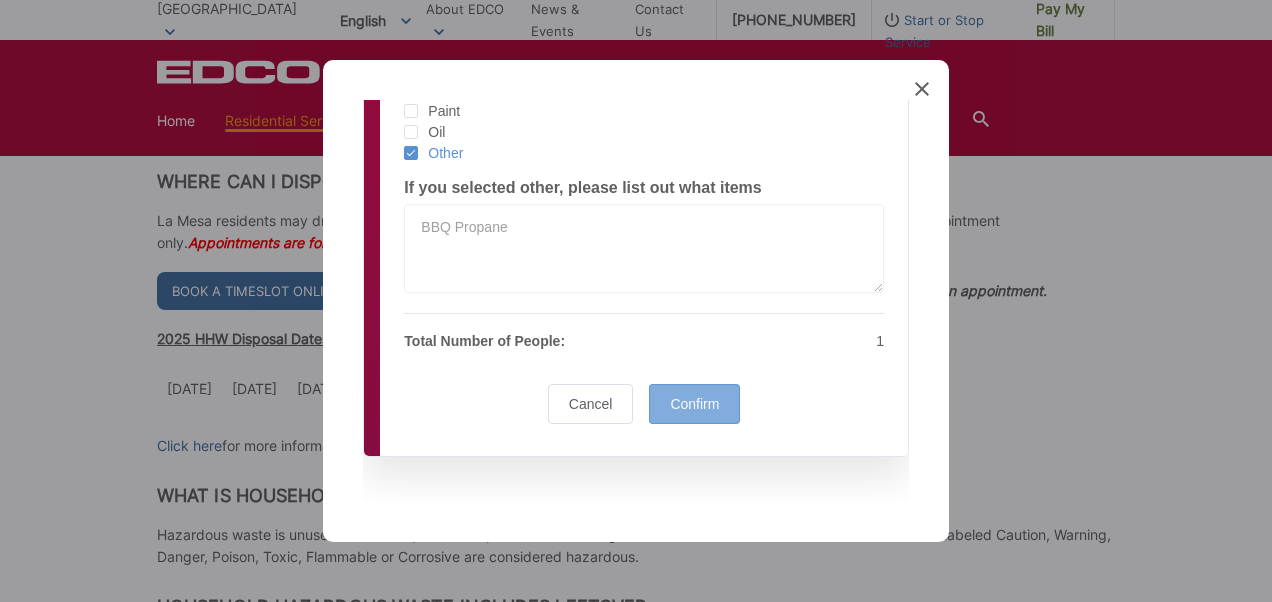 type on "6195041530" 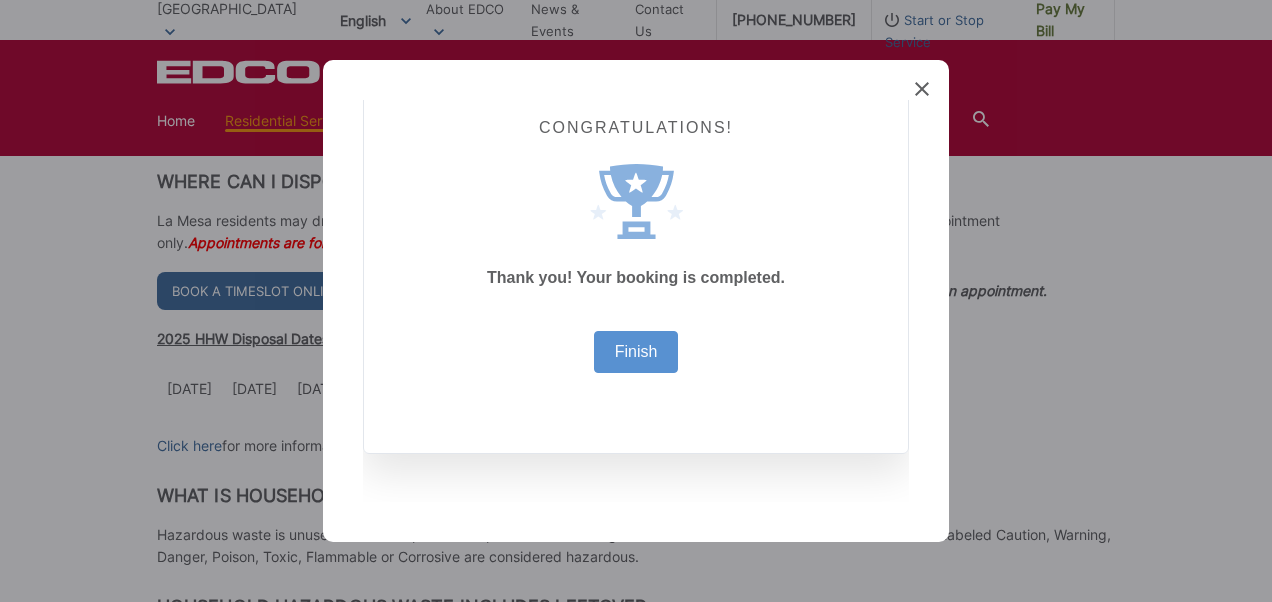 scroll, scrollTop: 48, scrollLeft: 0, axis: vertical 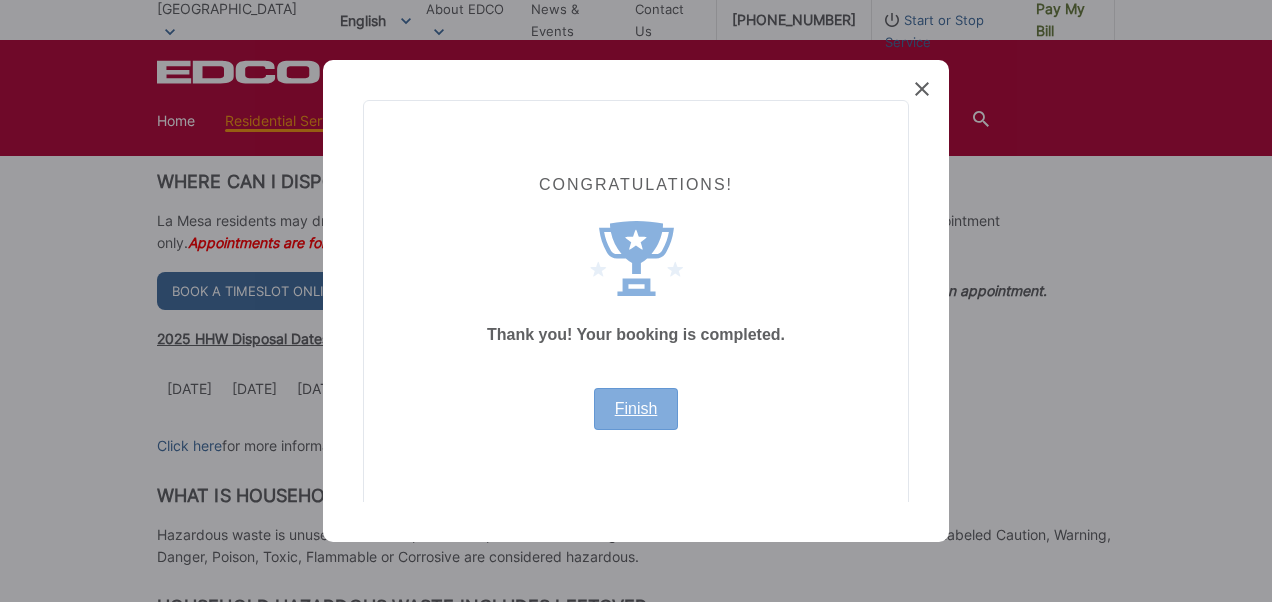 click on "Finish" at bounding box center [636, 409] 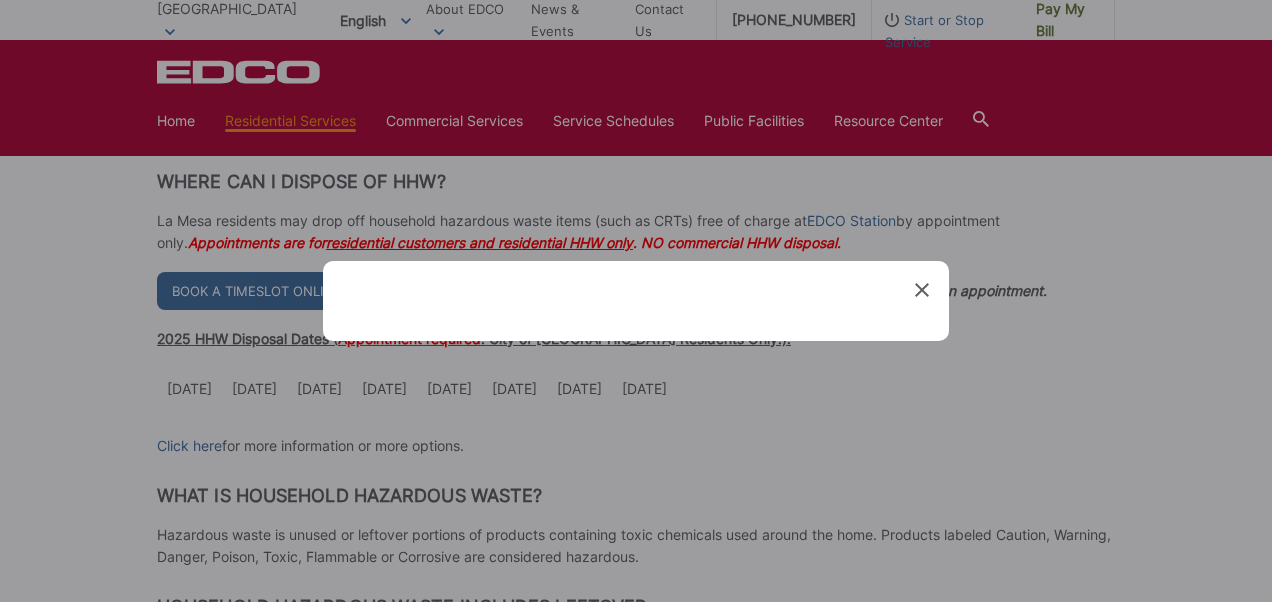 scroll, scrollTop: 0, scrollLeft: 0, axis: both 